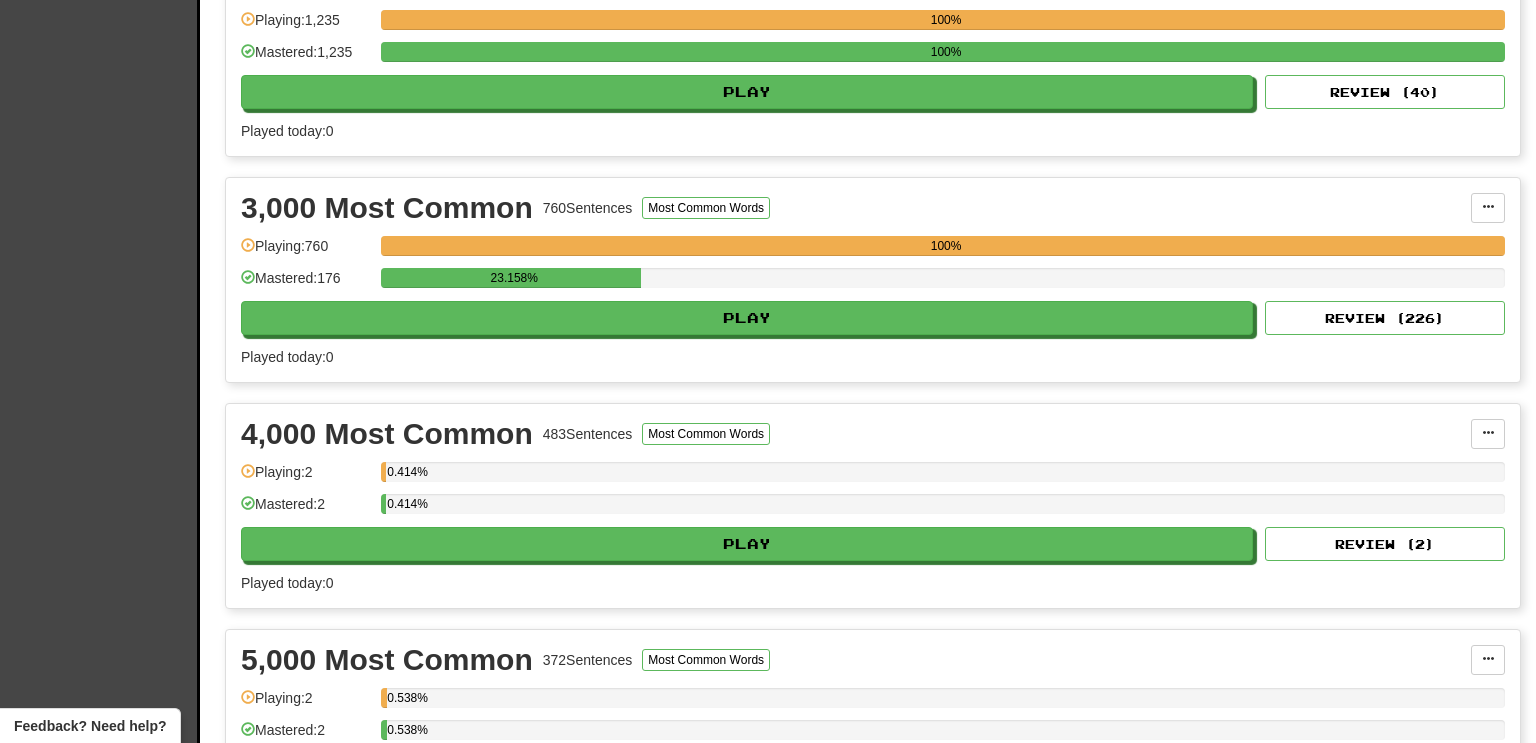 scroll, scrollTop: 745, scrollLeft: 0, axis: vertical 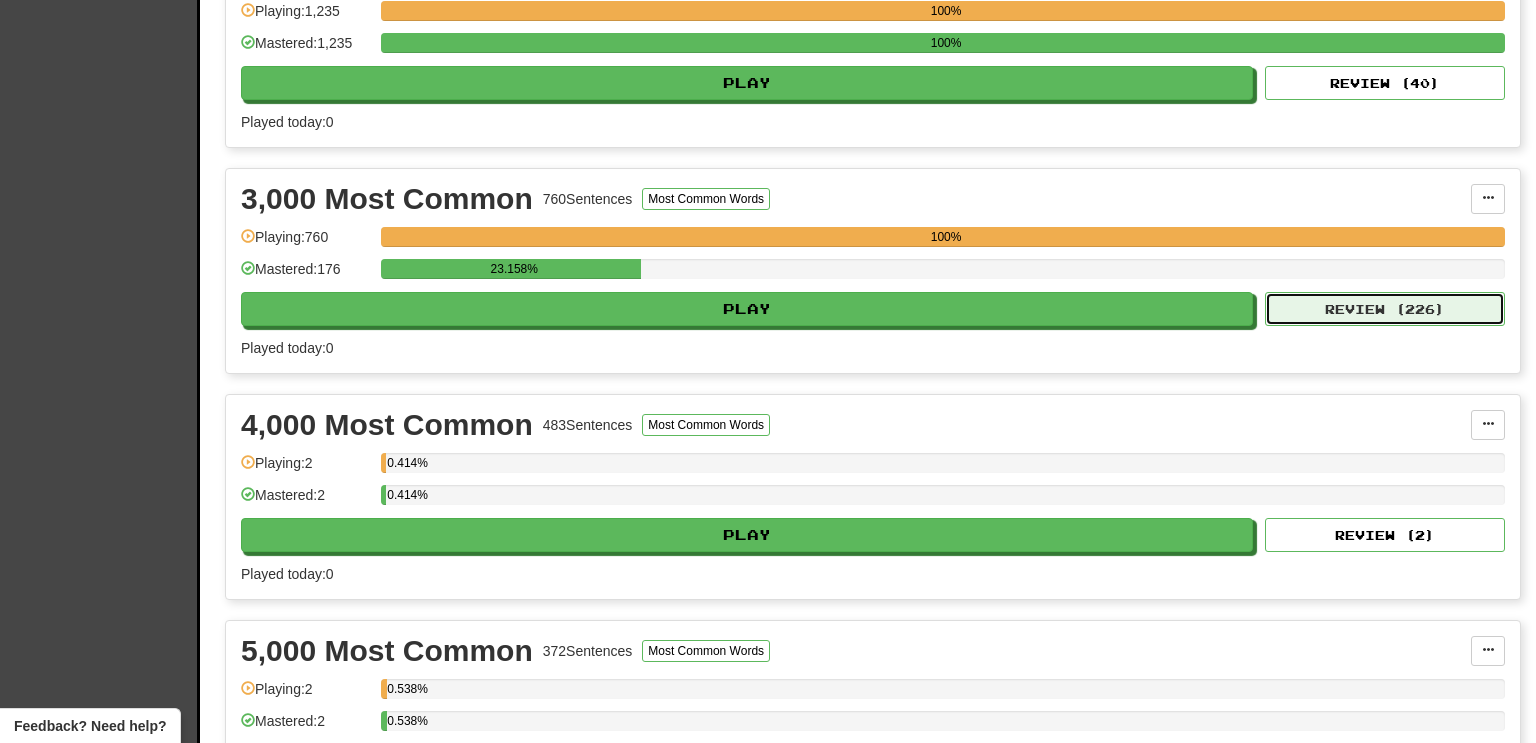 click on "Review ( 226 )" at bounding box center (1385, 309) 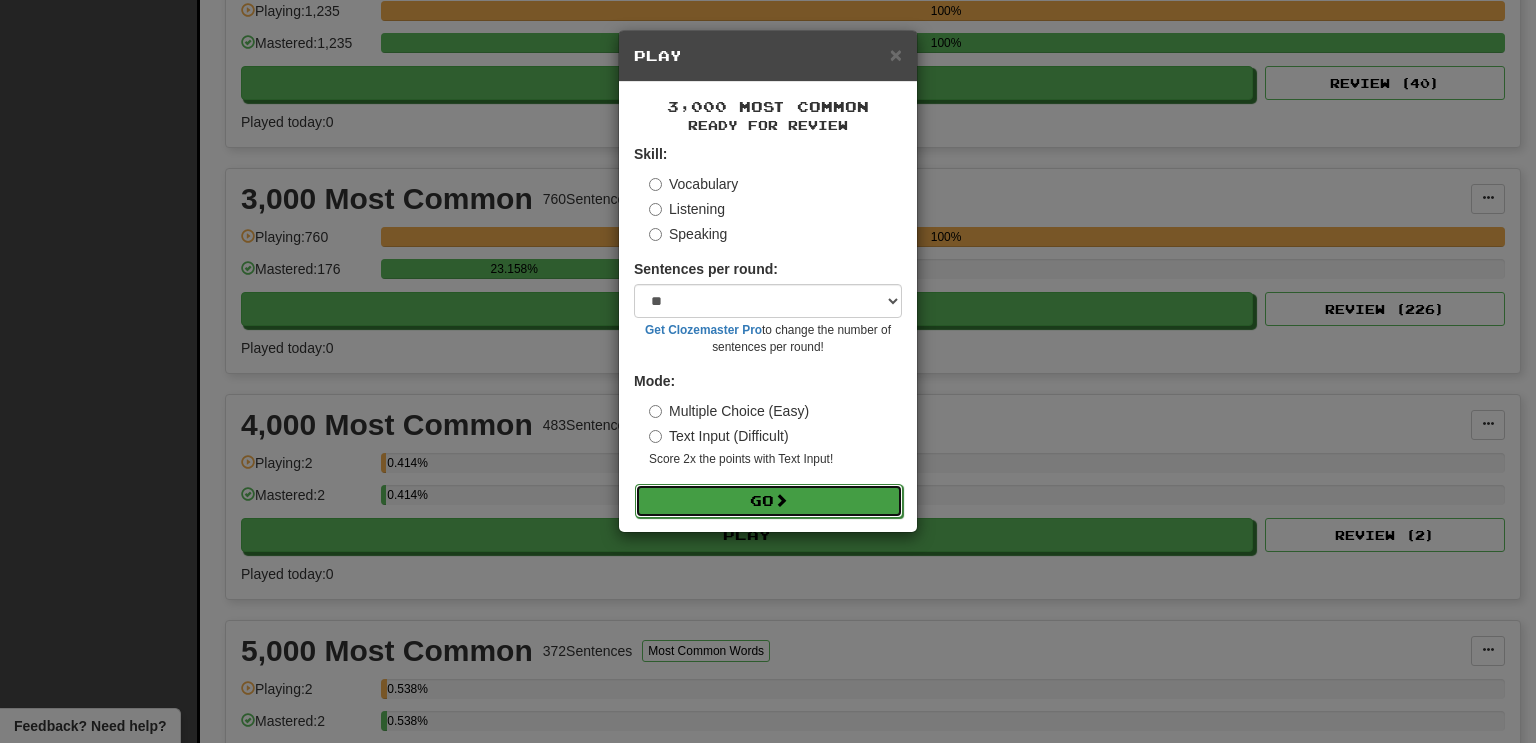 click on "Go" at bounding box center (769, 501) 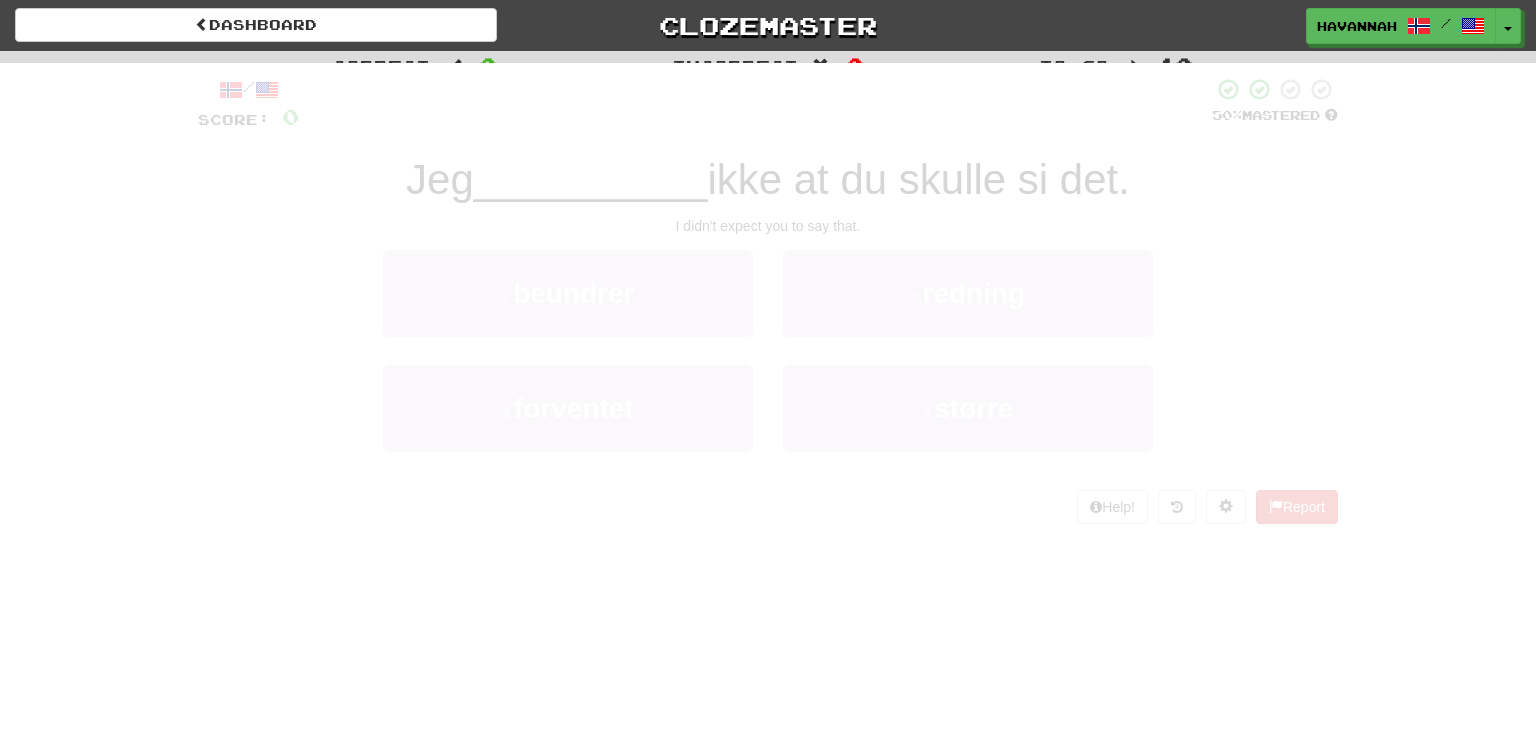scroll, scrollTop: 0, scrollLeft: 0, axis: both 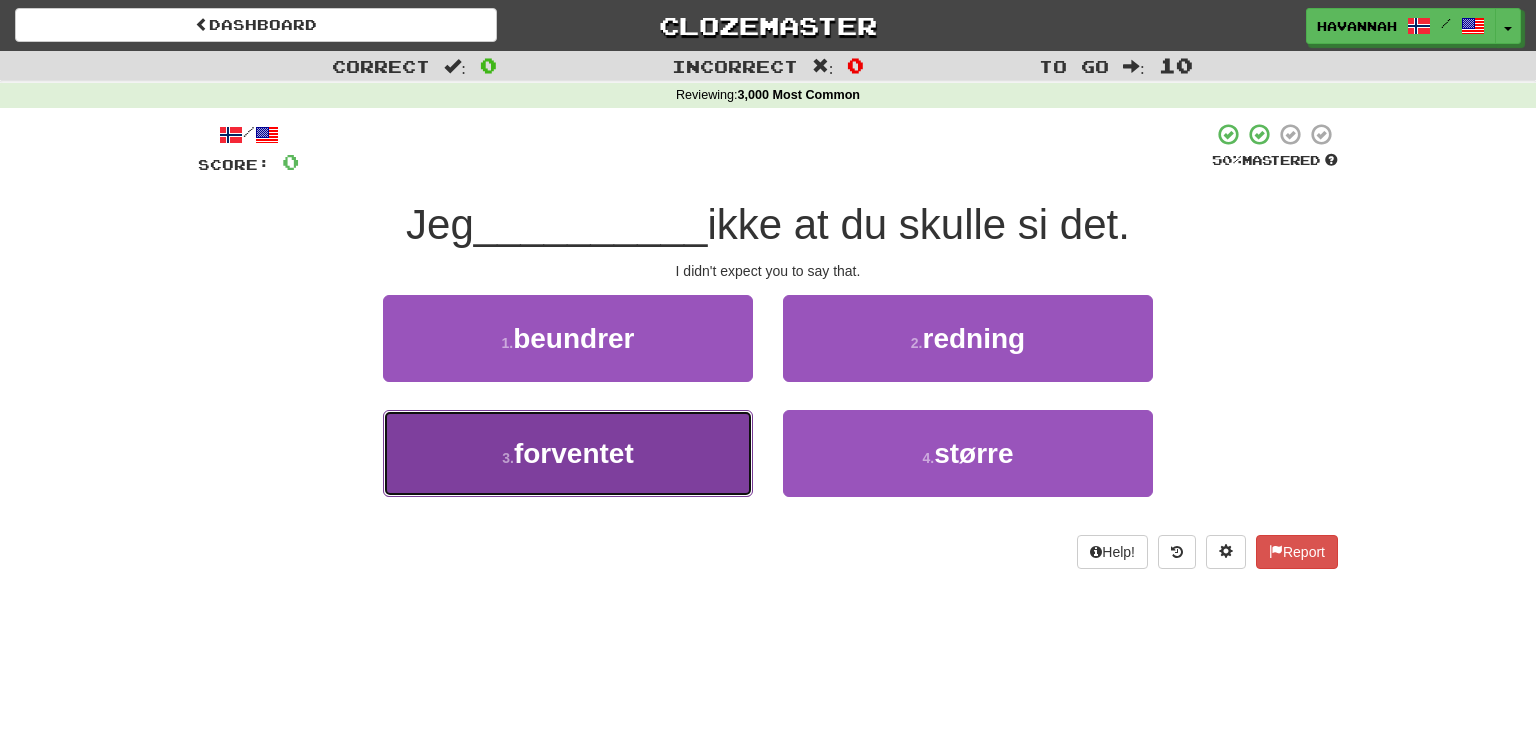 click on "3 .  forventet" at bounding box center [568, 453] 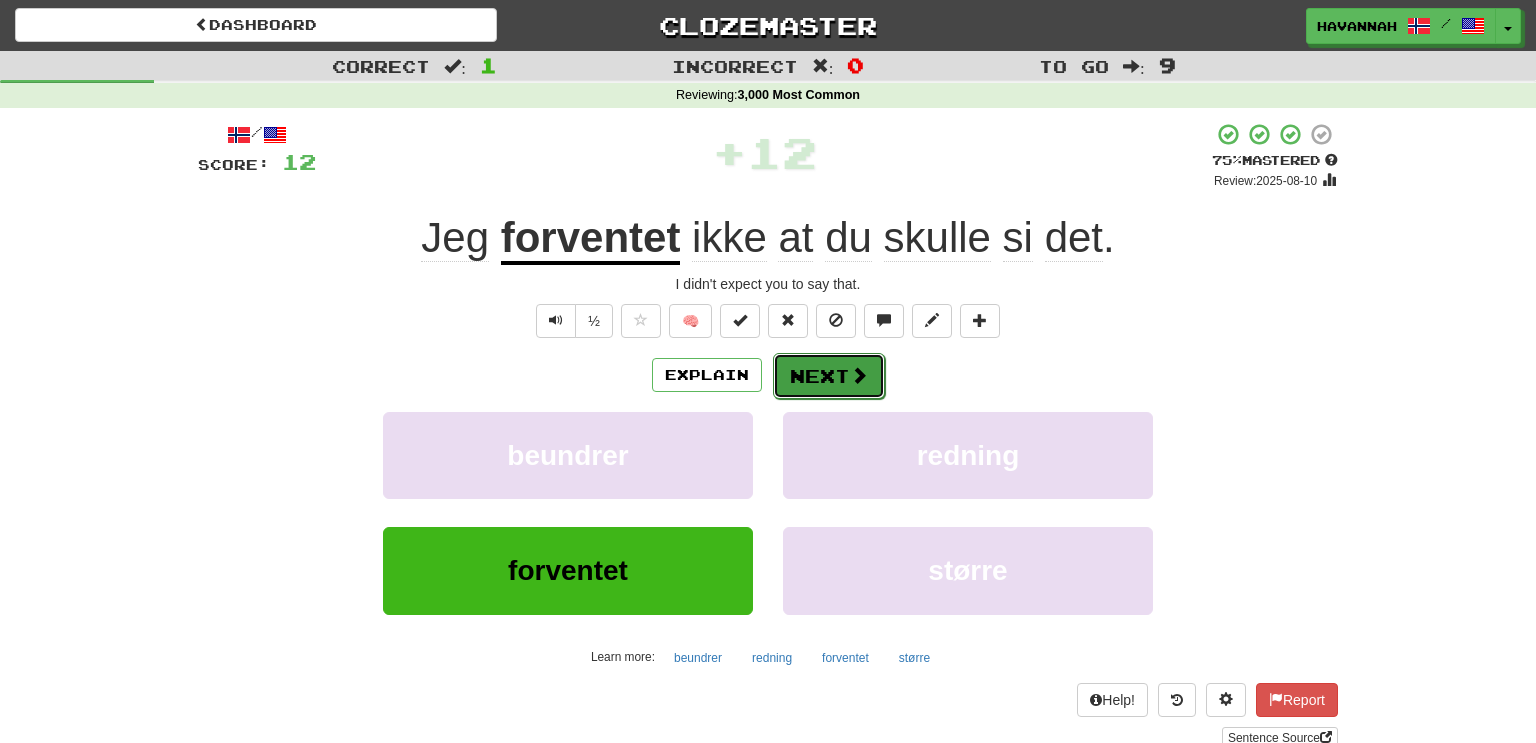 click on "Next" at bounding box center [829, 376] 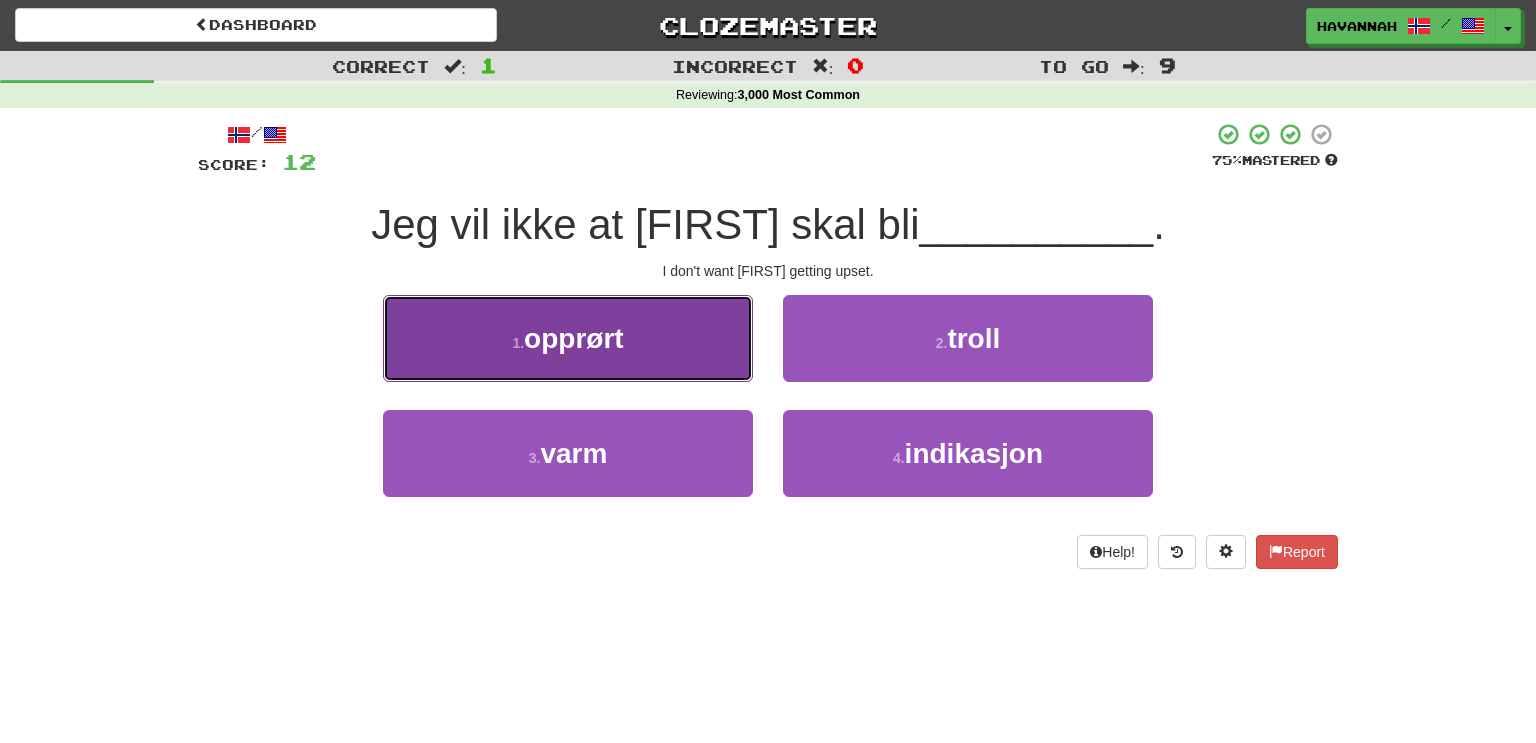 click on "1 .  opprørt" at bounding box center [568, 338] 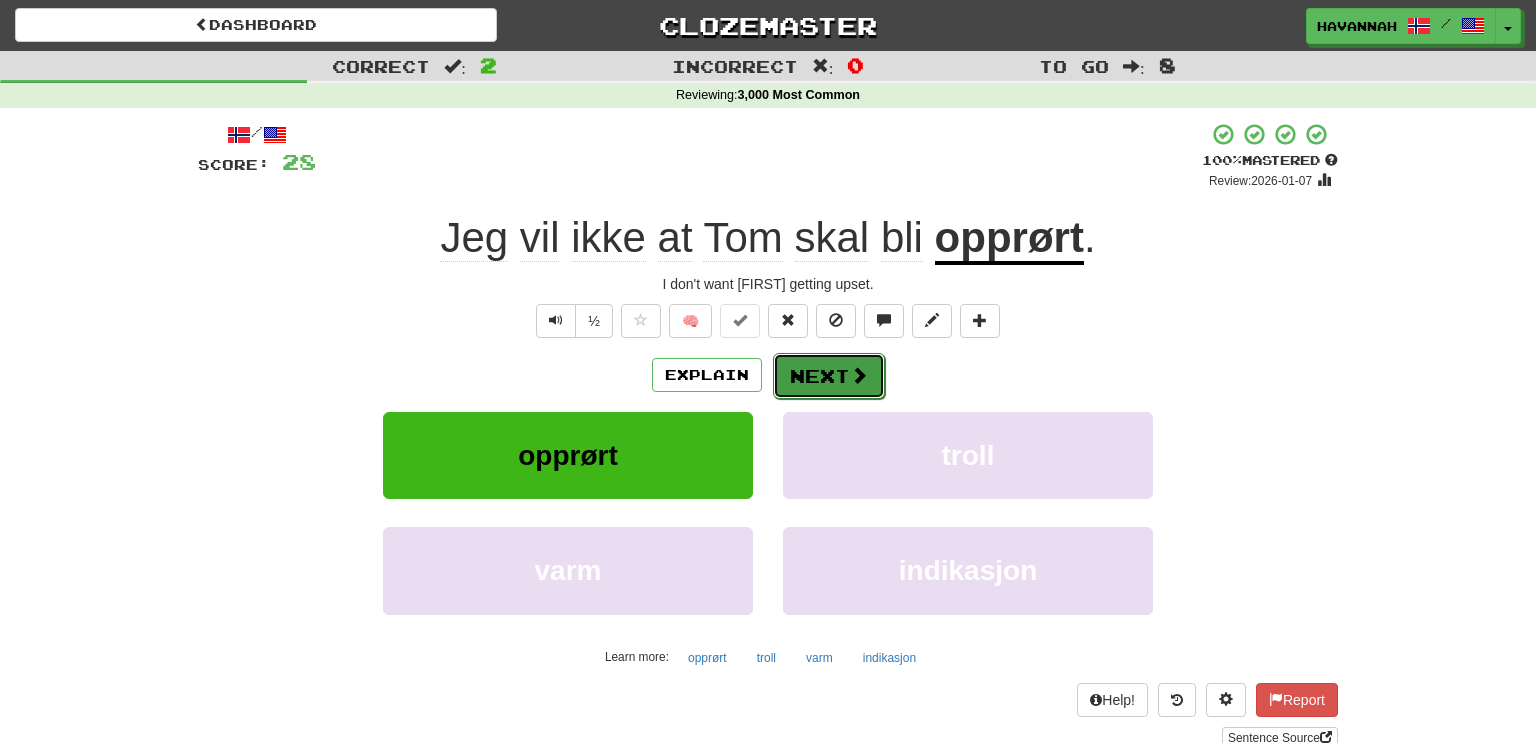 click on "Next" at bounding box center (829, 376) 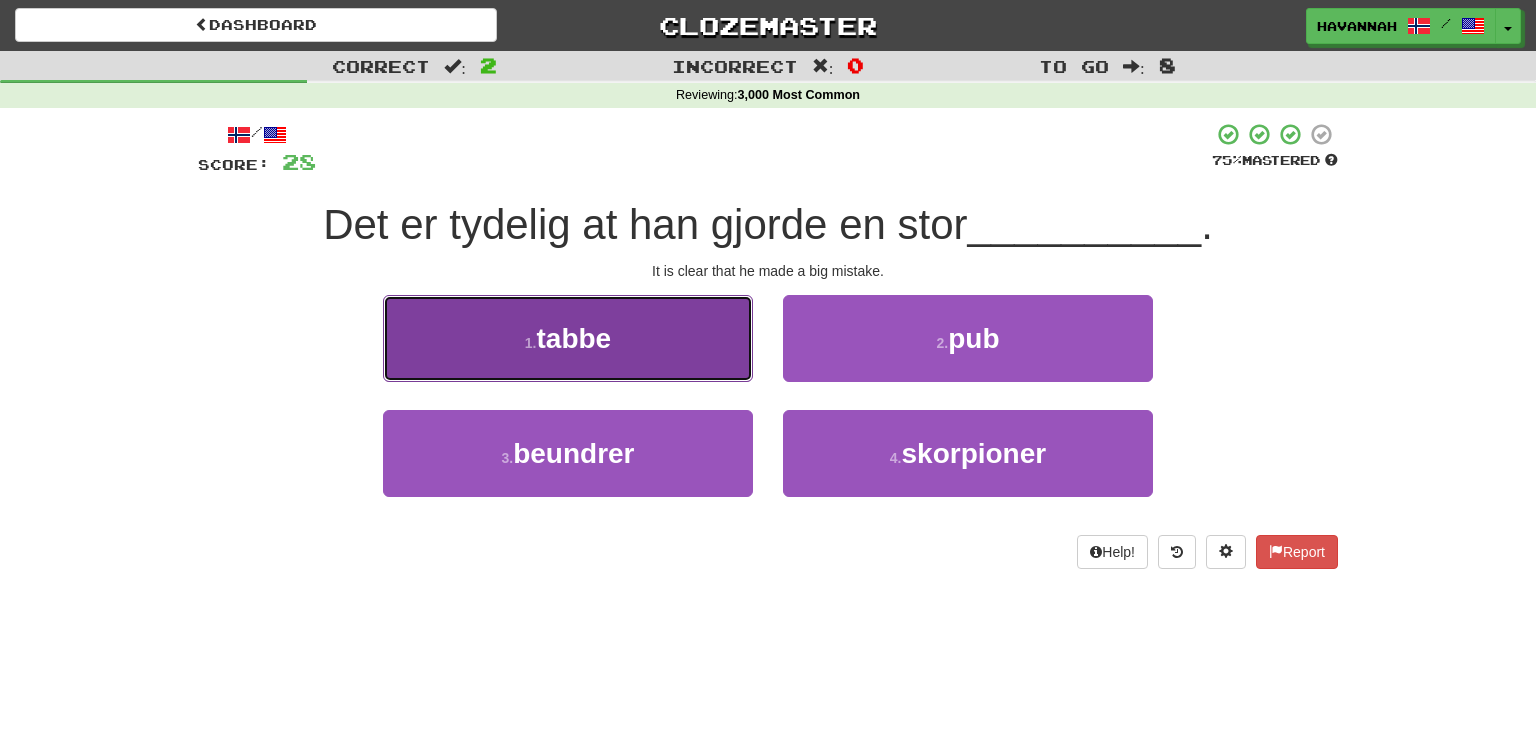 click on "1 .  tabbe" at bounding box center [568, 338] 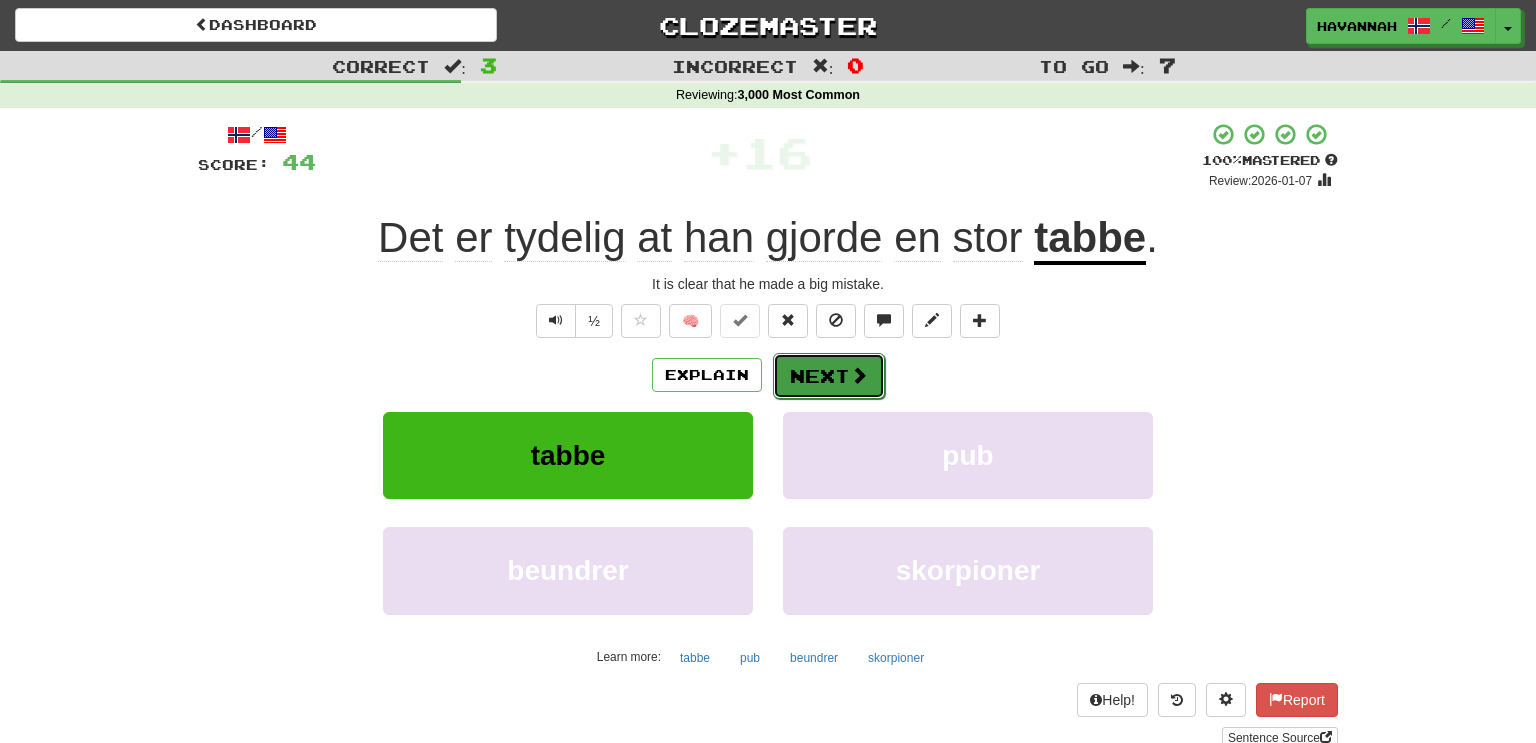 click on "Next" at bounding box center [829, 376] 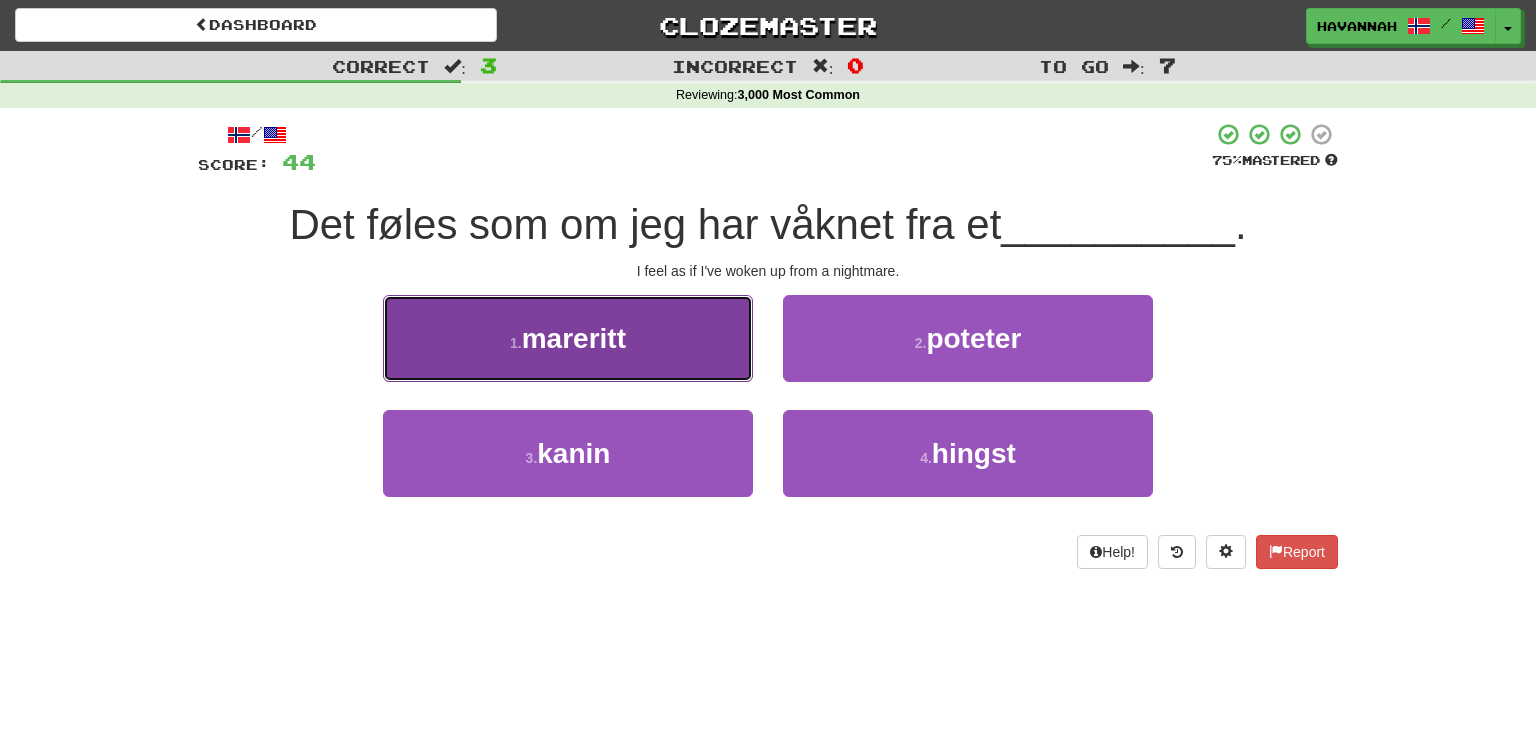 click on "1 .  mareritt" at bounding box center [568, 338] 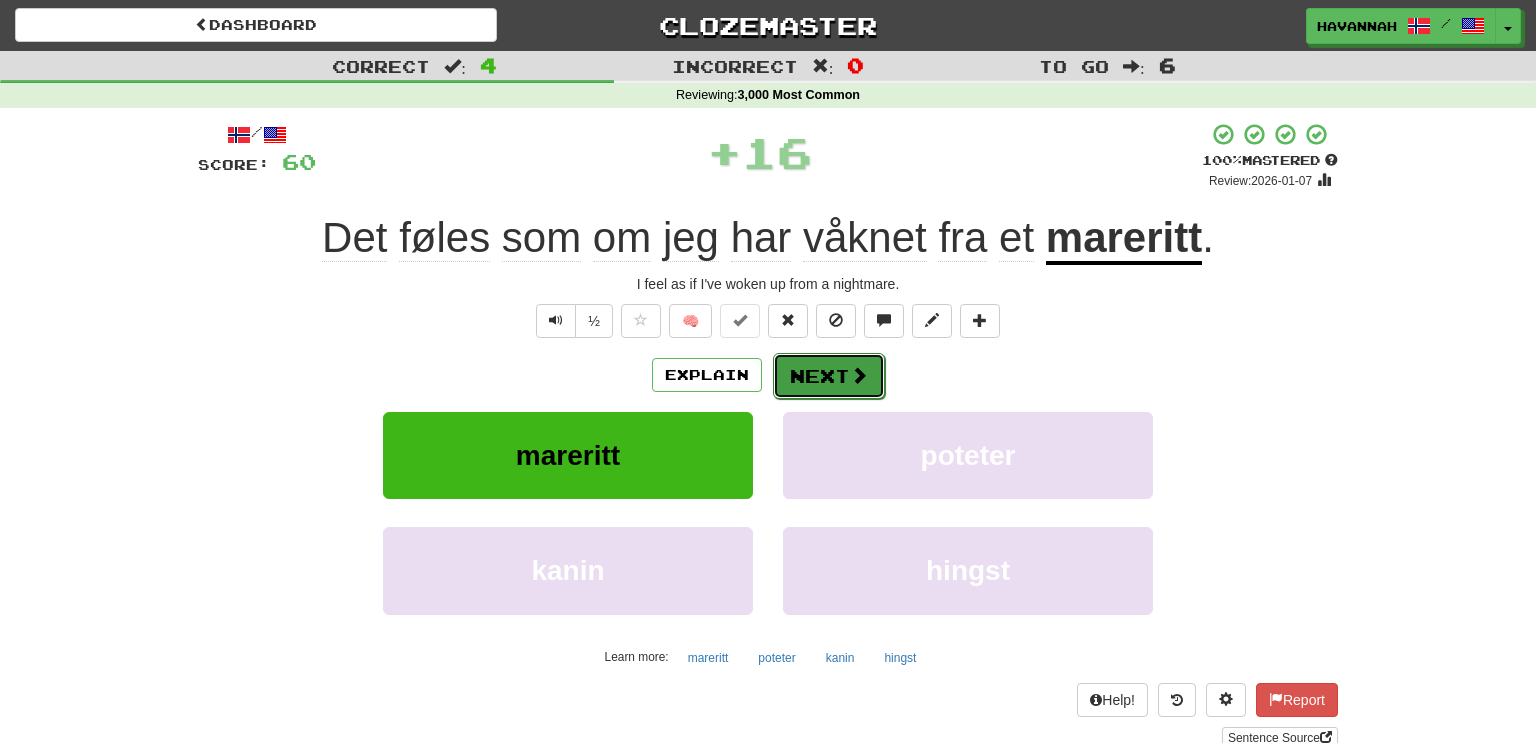 click on "Next" at bounding box center [829, 376] 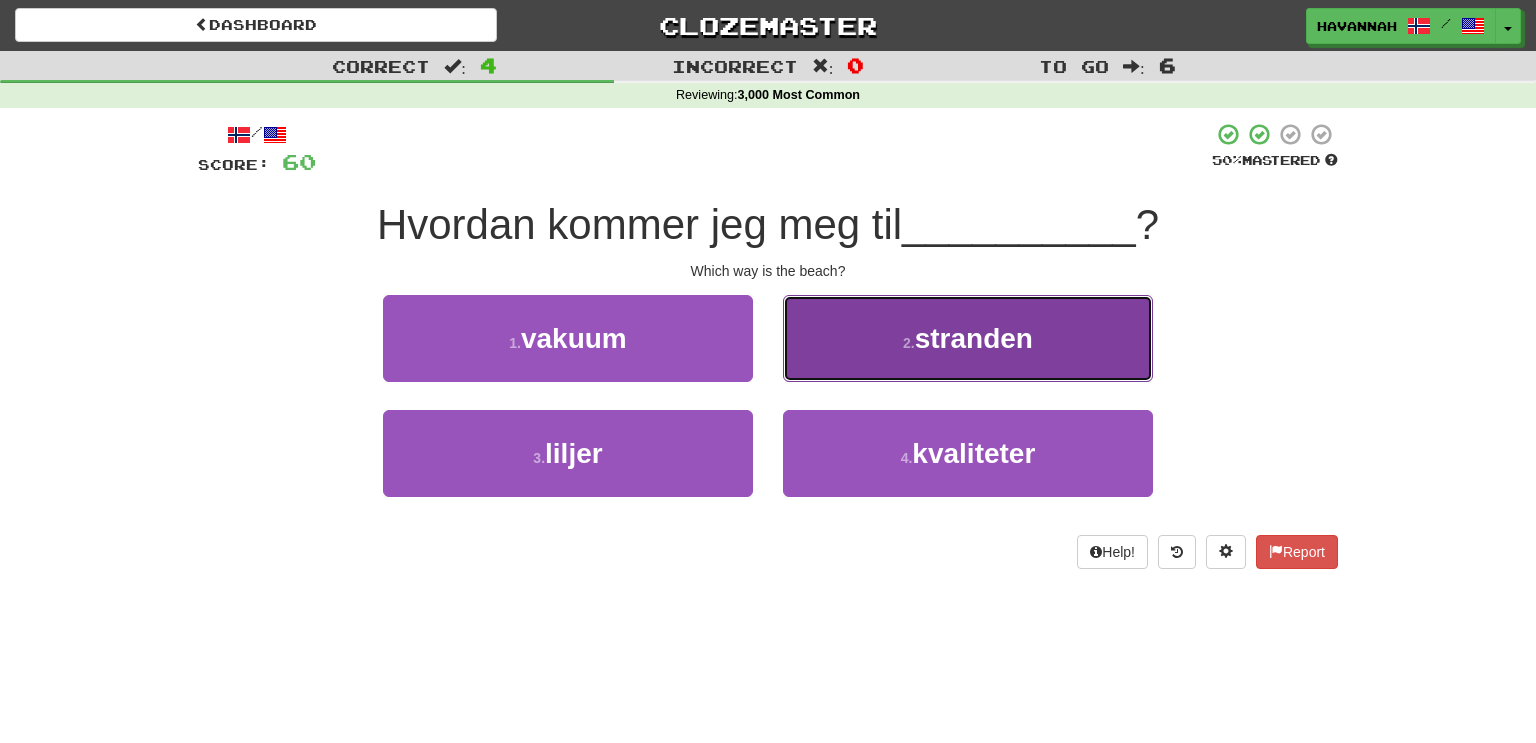 click on "2 .  stranden" at bounding box center [968, 338] 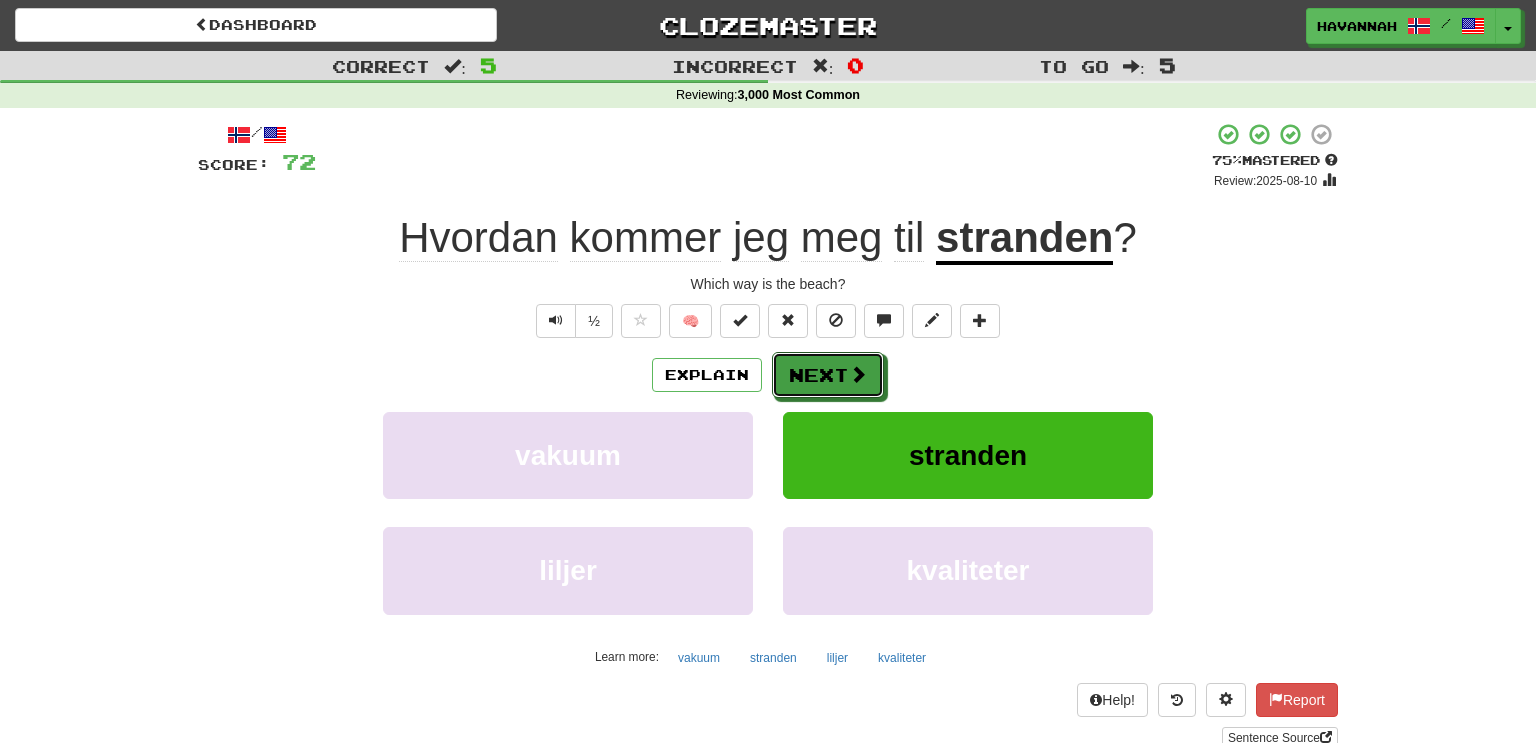 click on "Next" at bounding box center [828, 375] 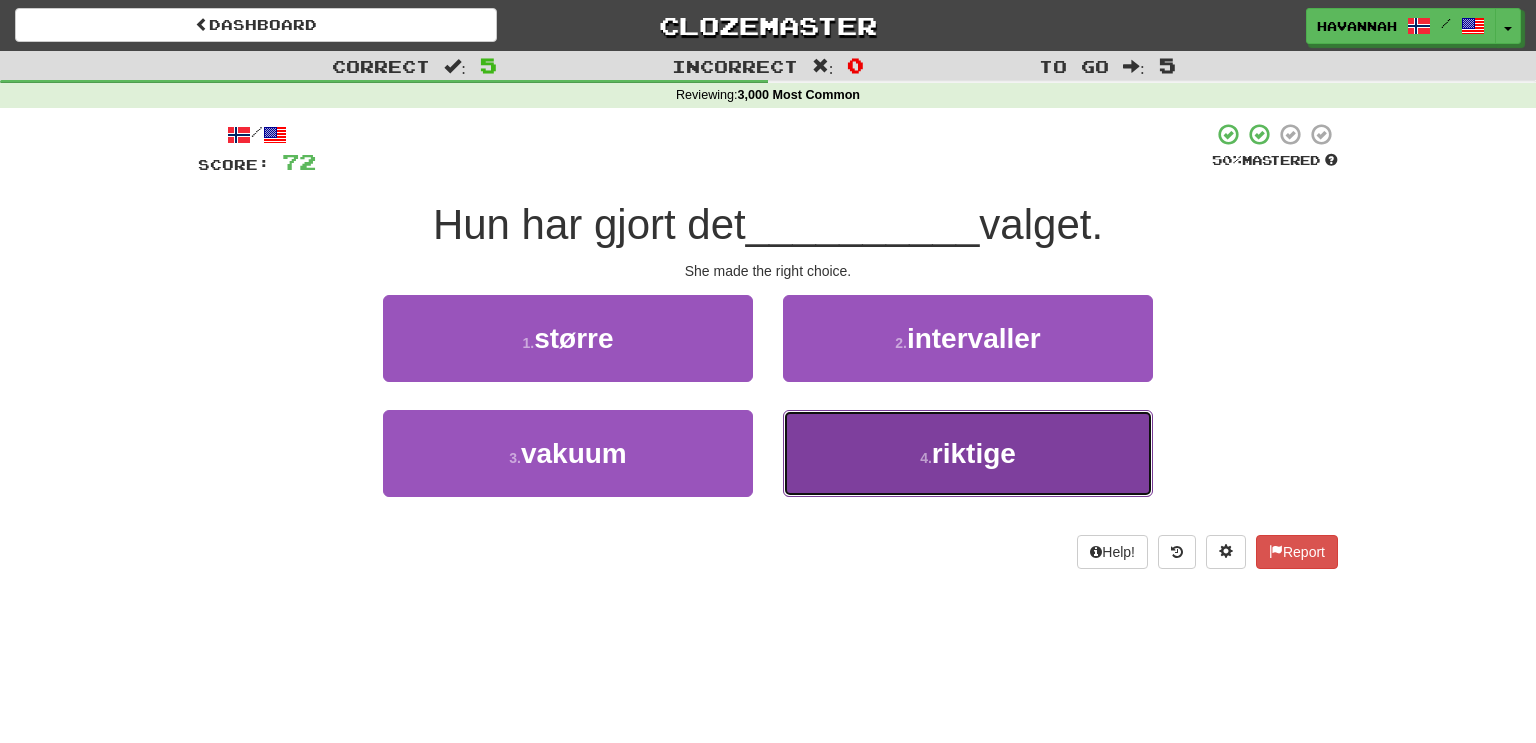 click on "4 .  riktige" at bounding box center (968, 453) 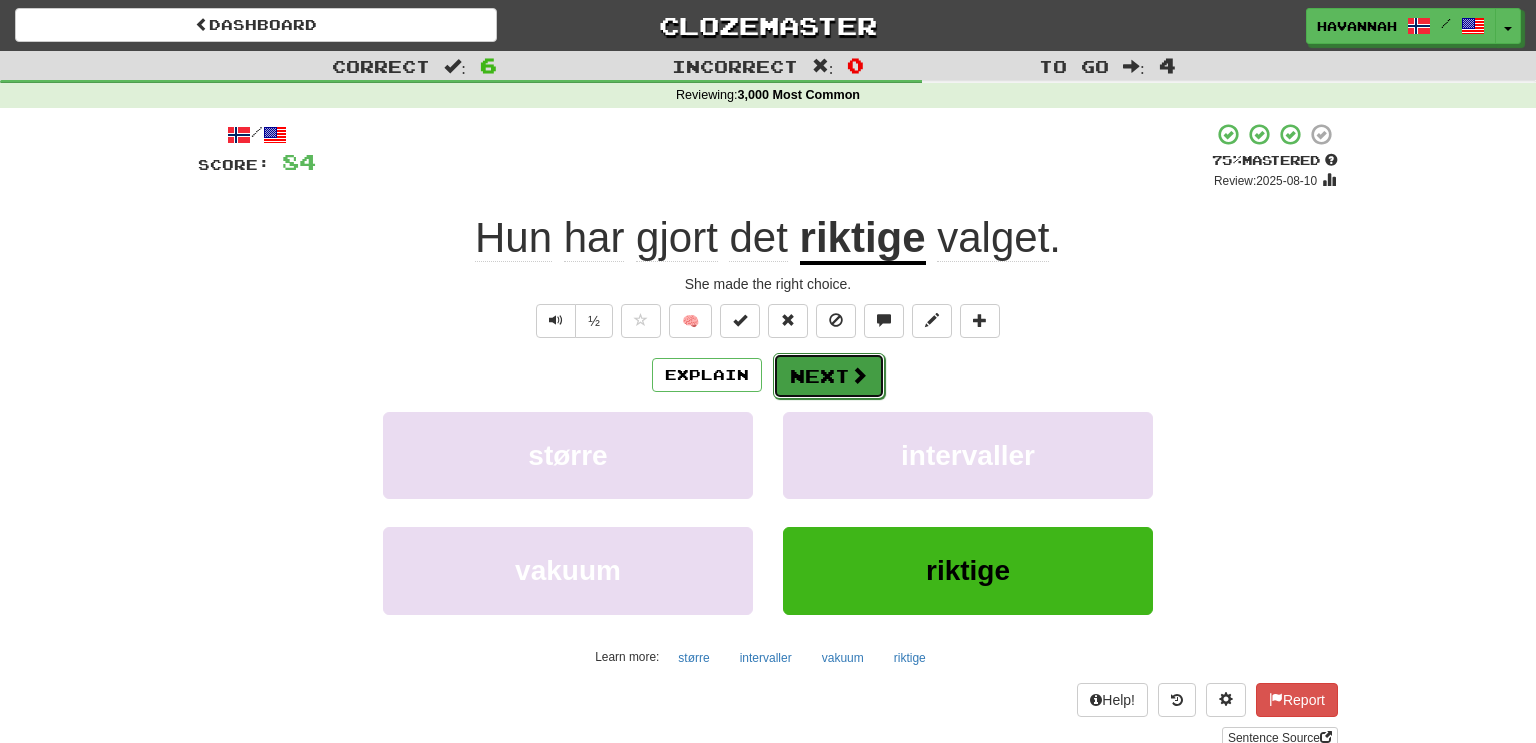 click on "Next" at bounding box center [829, 376] 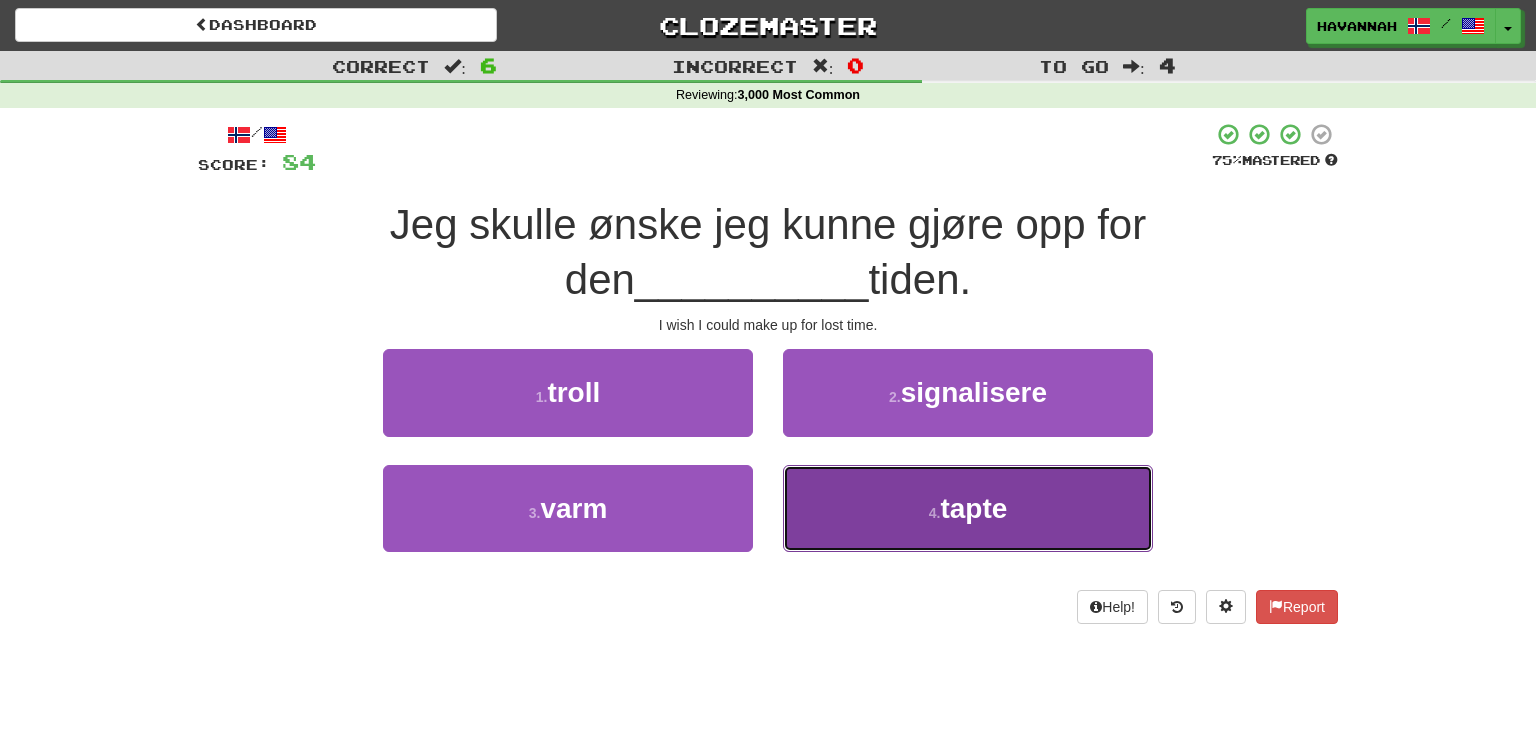 click on "4 .  tapte" at bounding box center (968, 508) 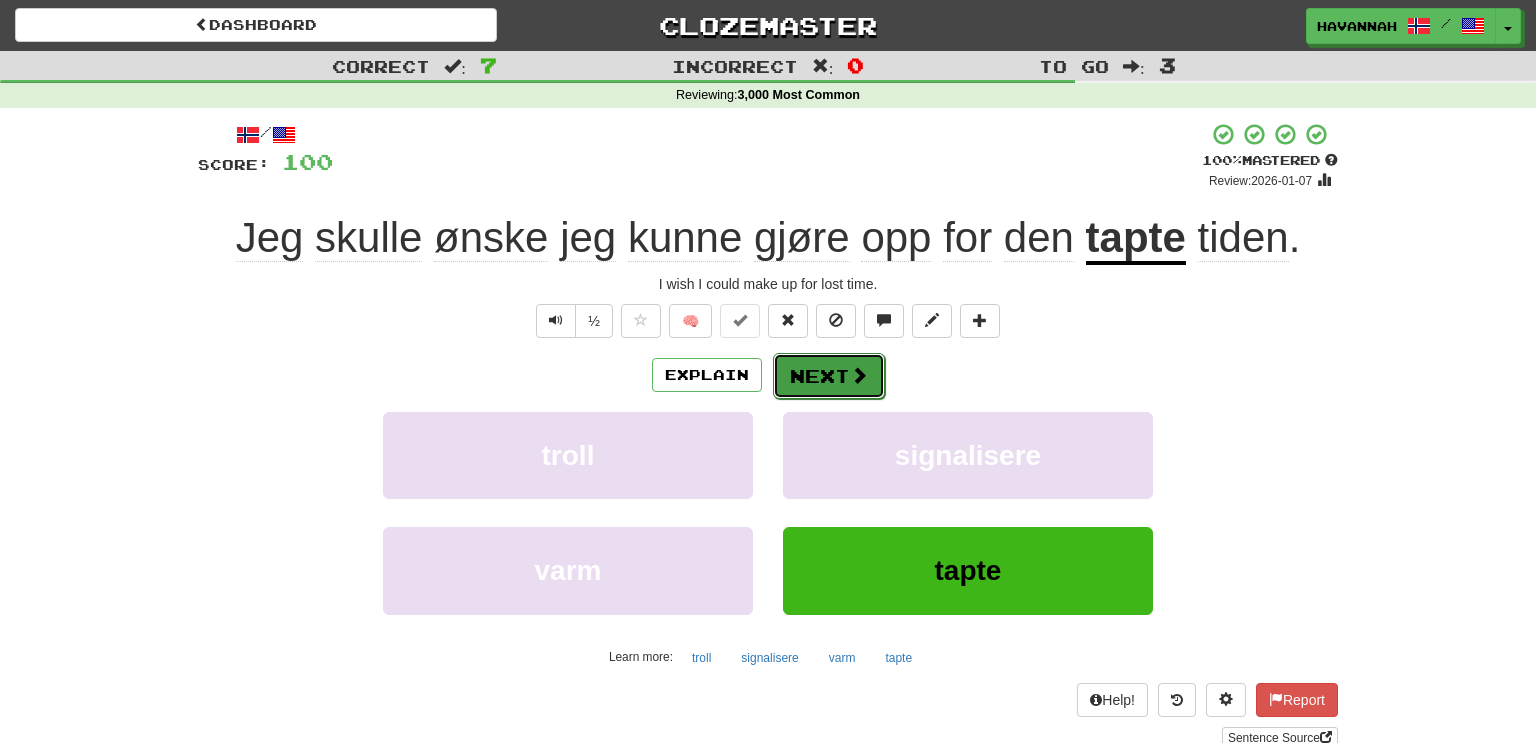 click on "Next" at bounding box center (829, 376) 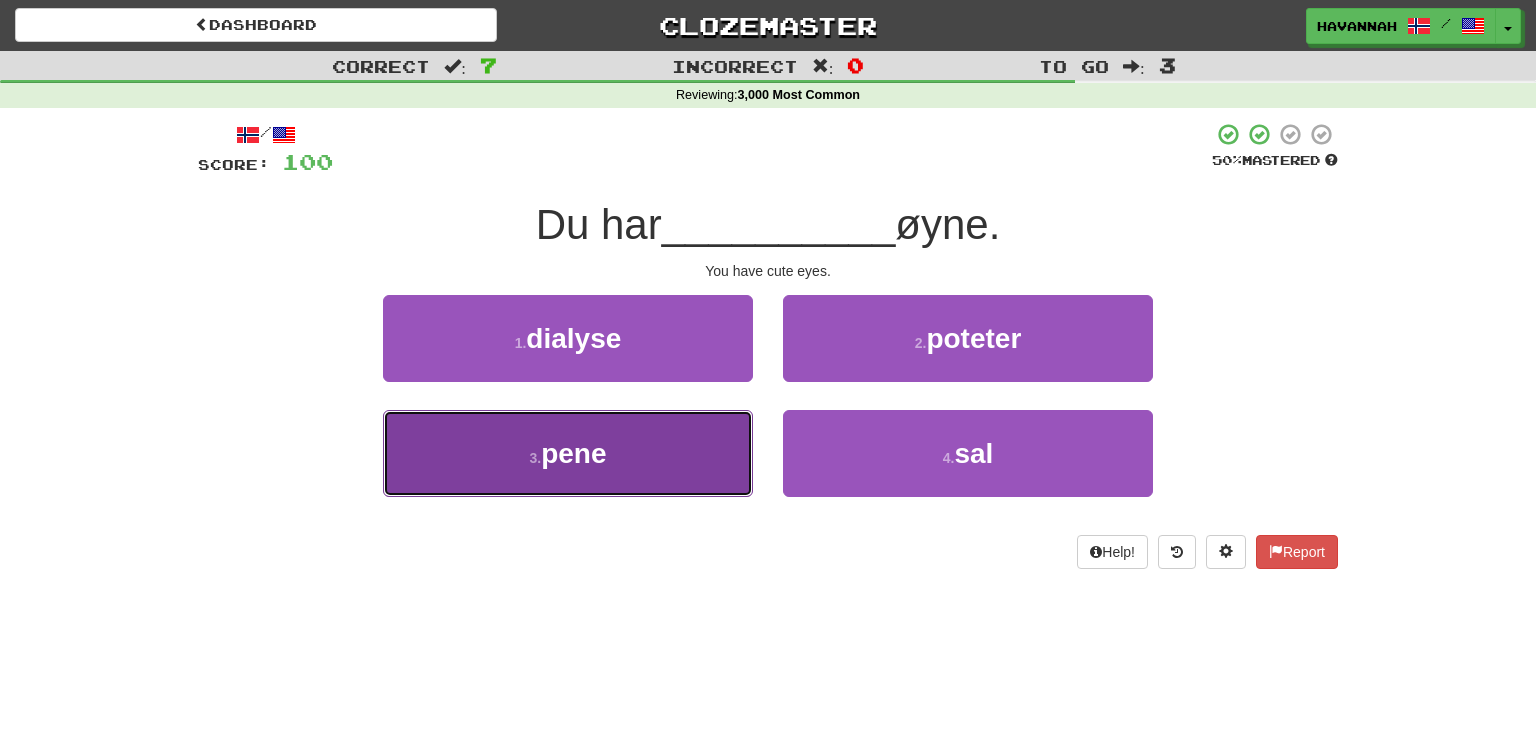 click on "3 .  pene" at bounding box center [568, 453] 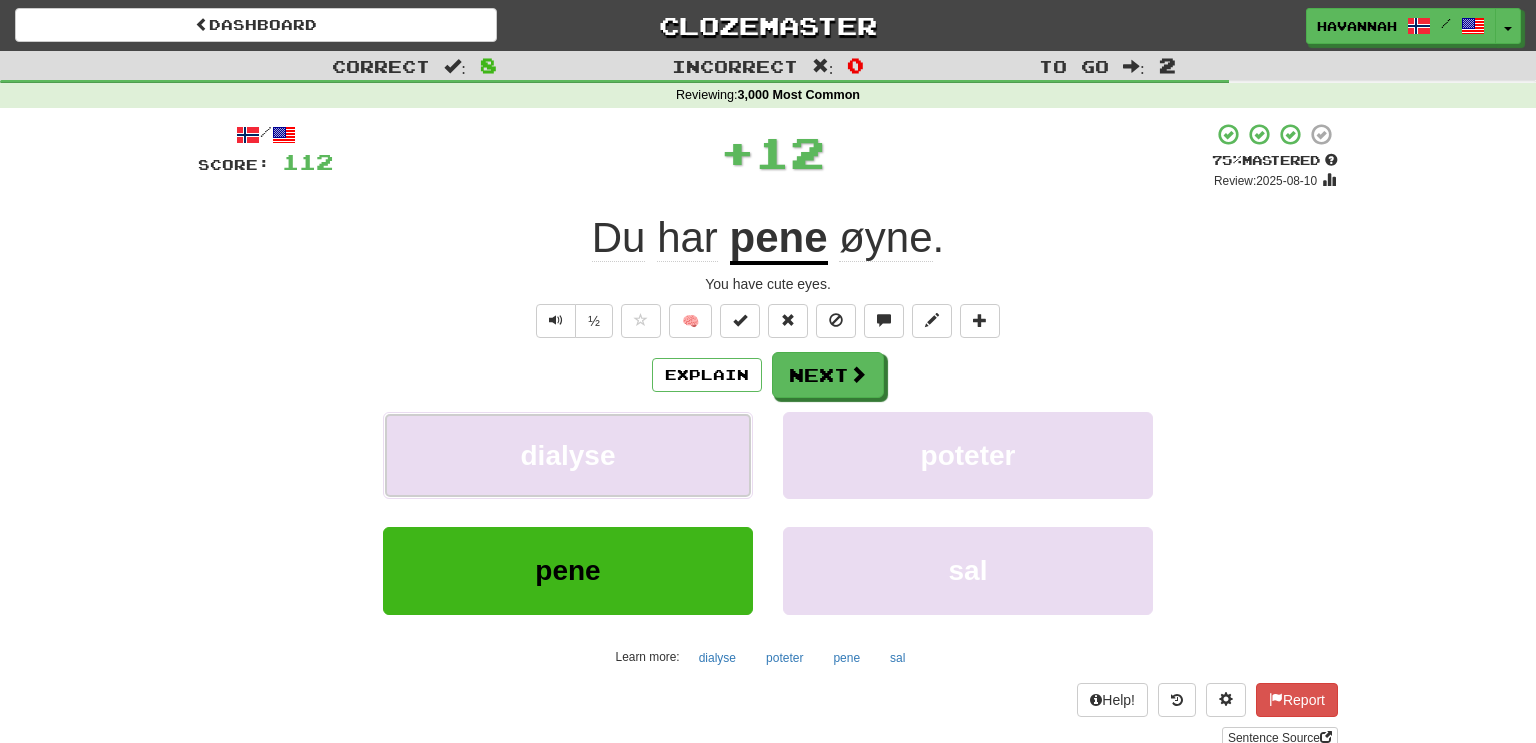click on "dialyse" at bounding box center [568, 455] 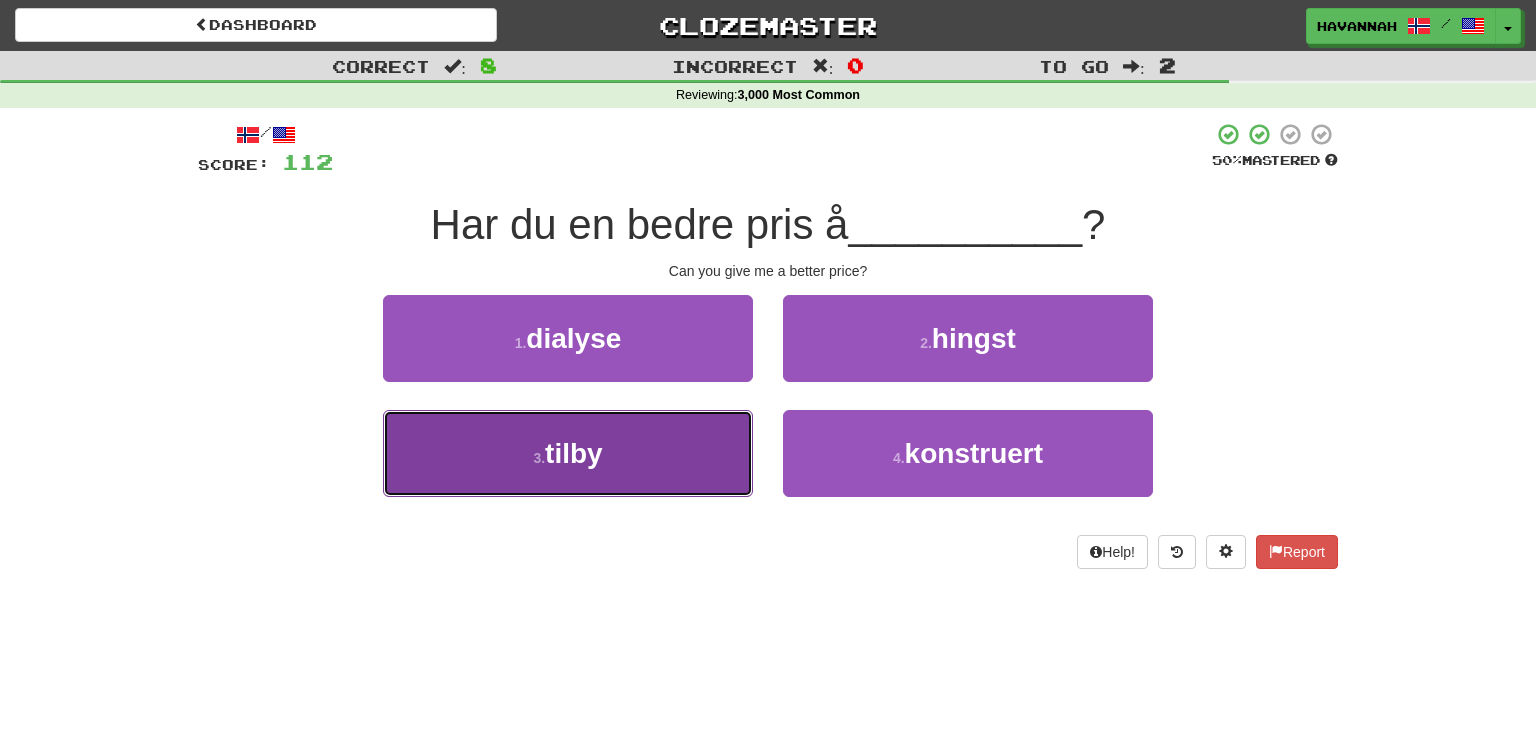 click on "3 .  tilby" at bounding box center (568, 453) 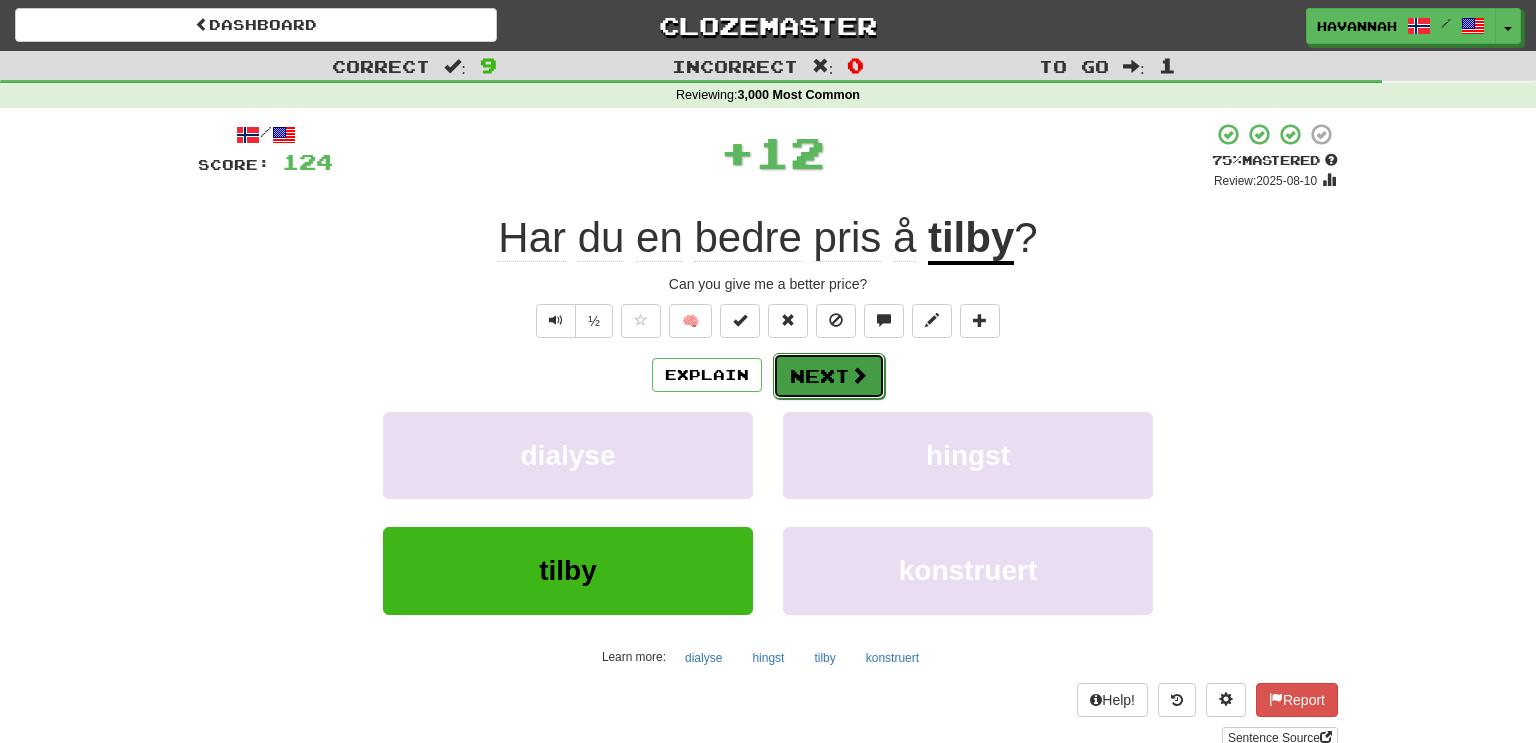 click on "Next" at bounding box center (829, 376) 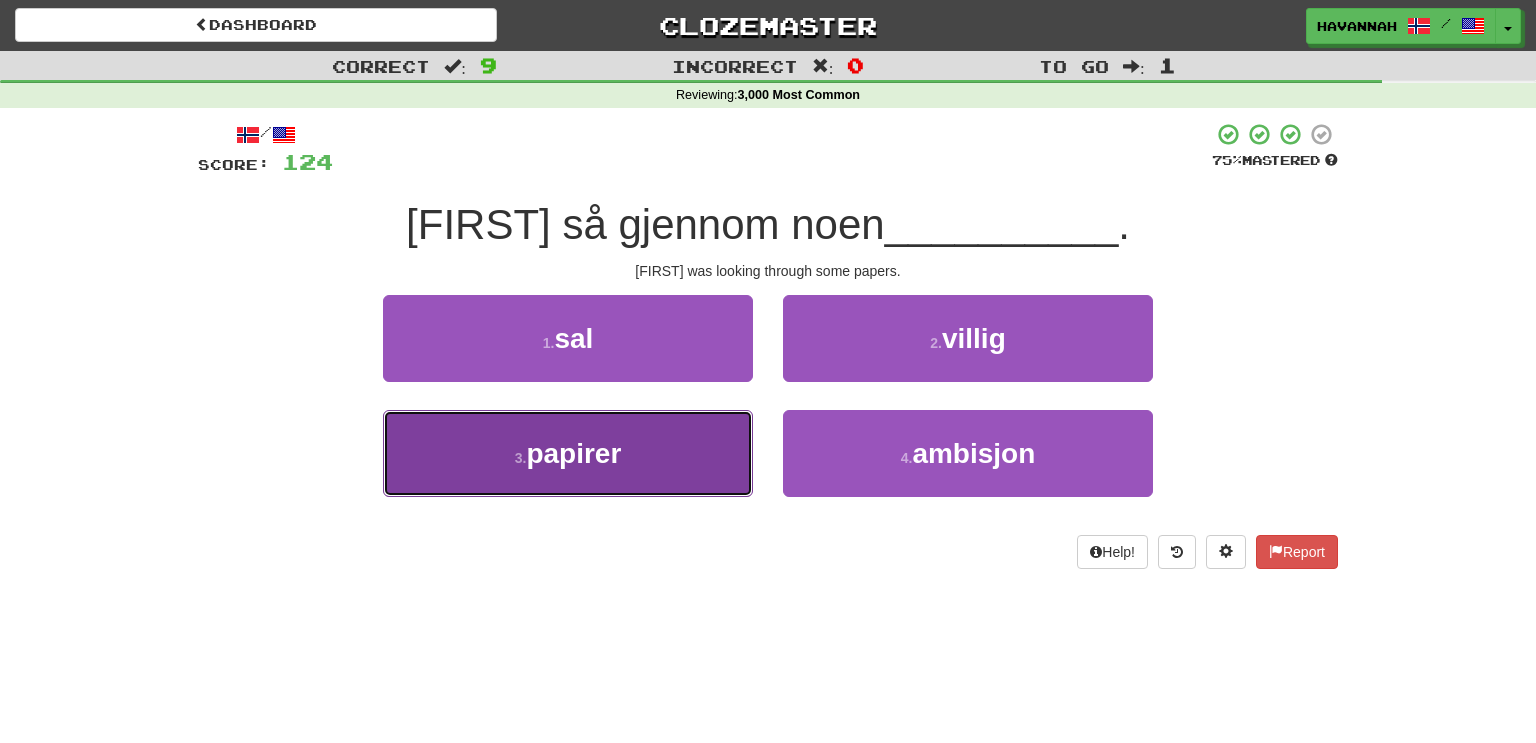 click on "3 .  papirer" at bounding box center [568, 453] 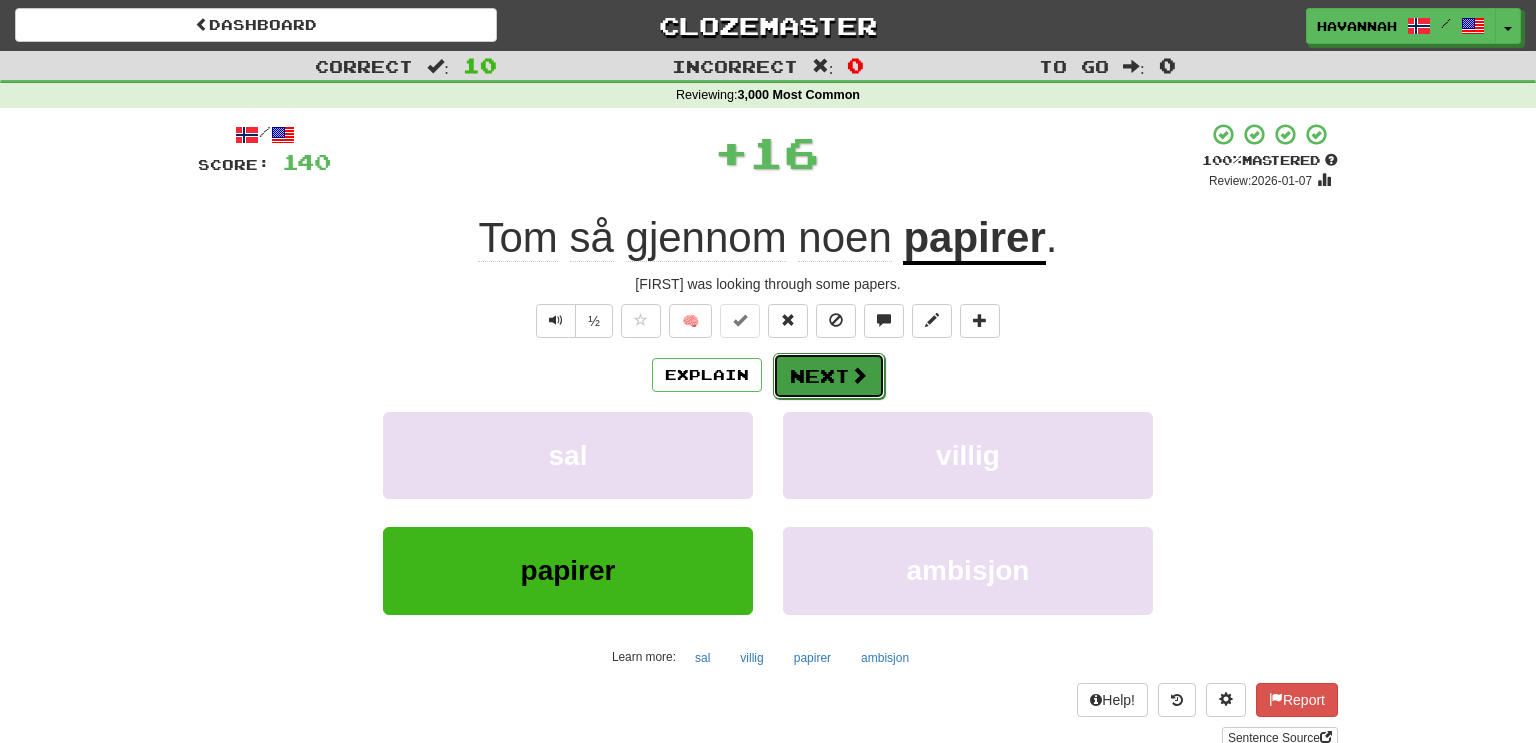 click on "Next" at bounding box center (829, 376) 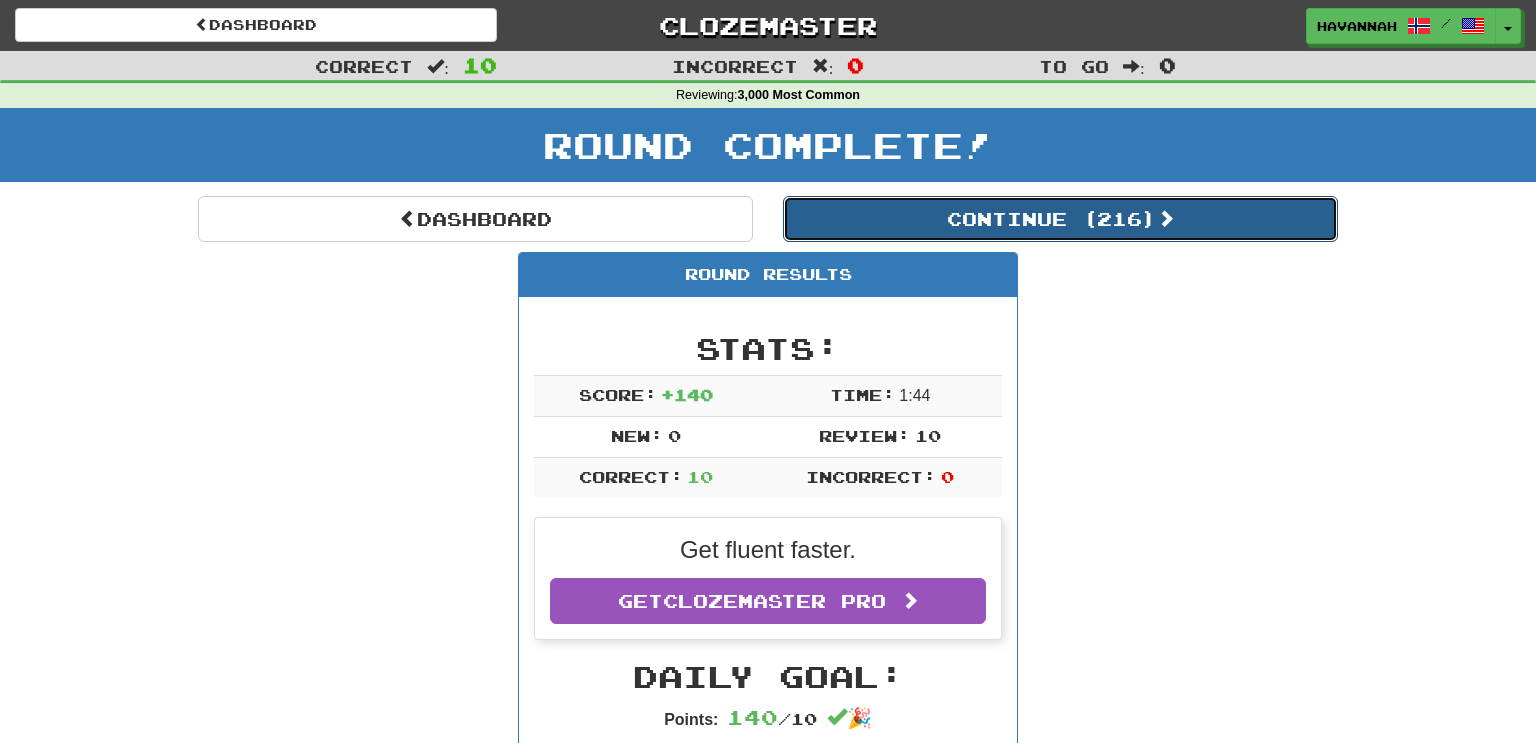 click on "Continue ( [PHONE] )" at bounding box center (1060, 219) 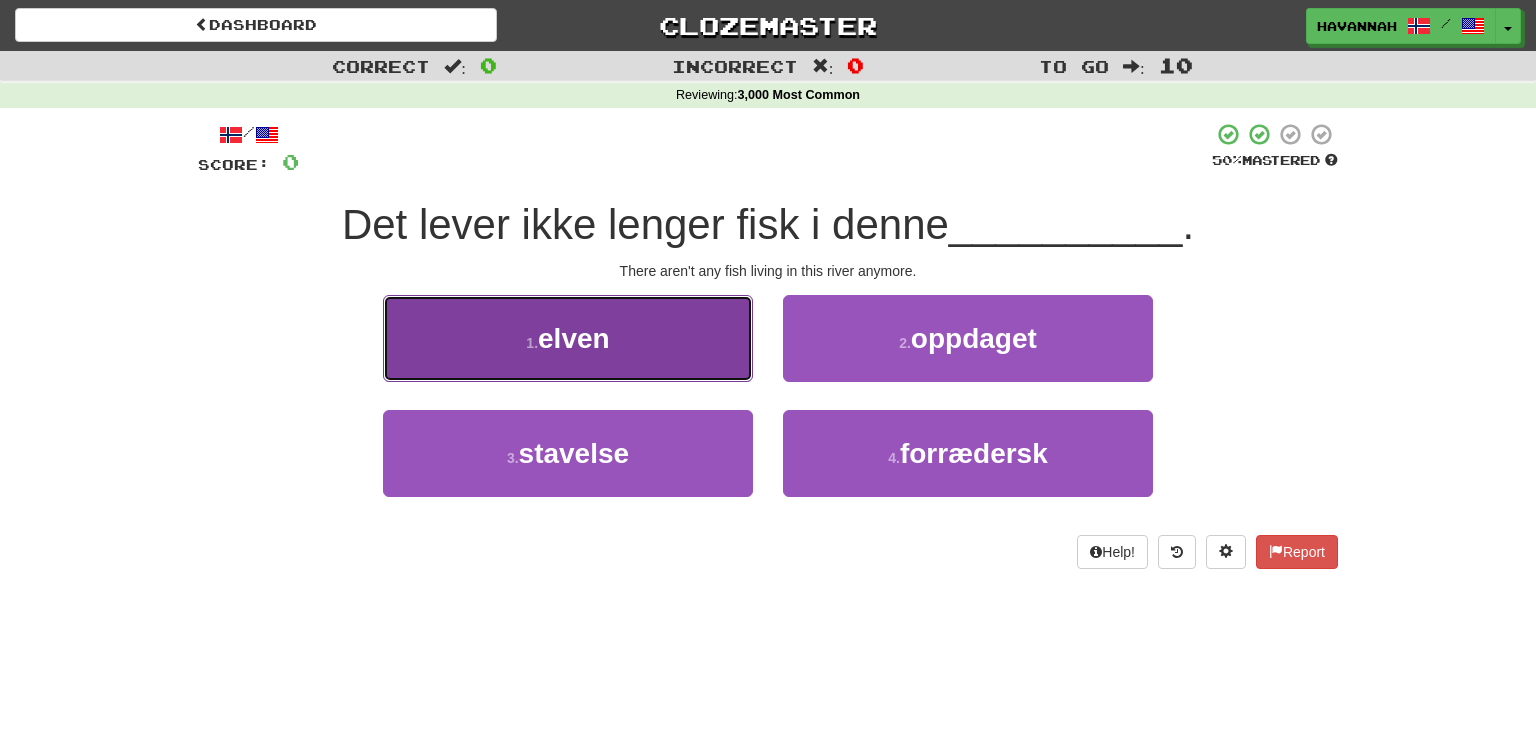 click on "1 .  elven" at bounding box center (568, 338) 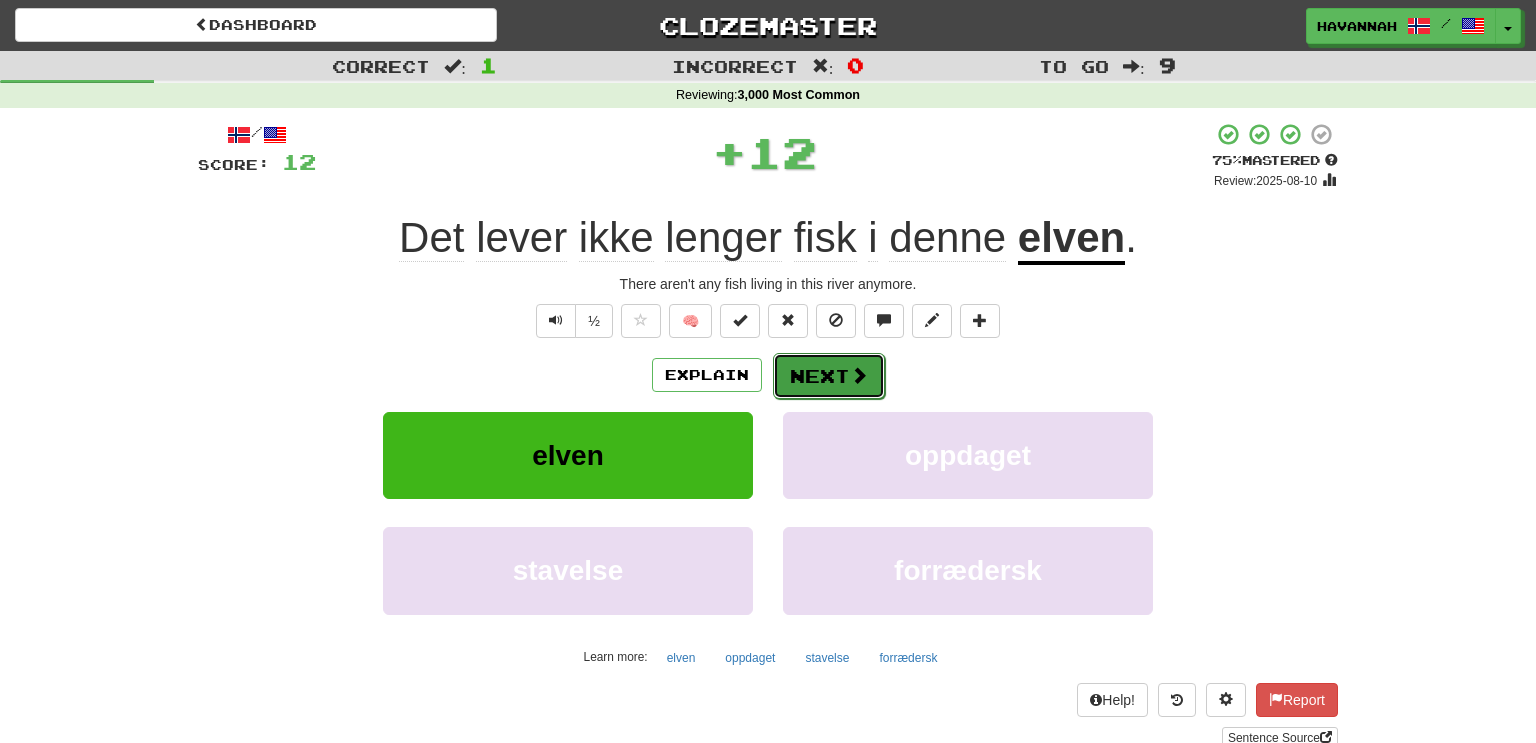 click on "Next" at bounding box center [829, 376] 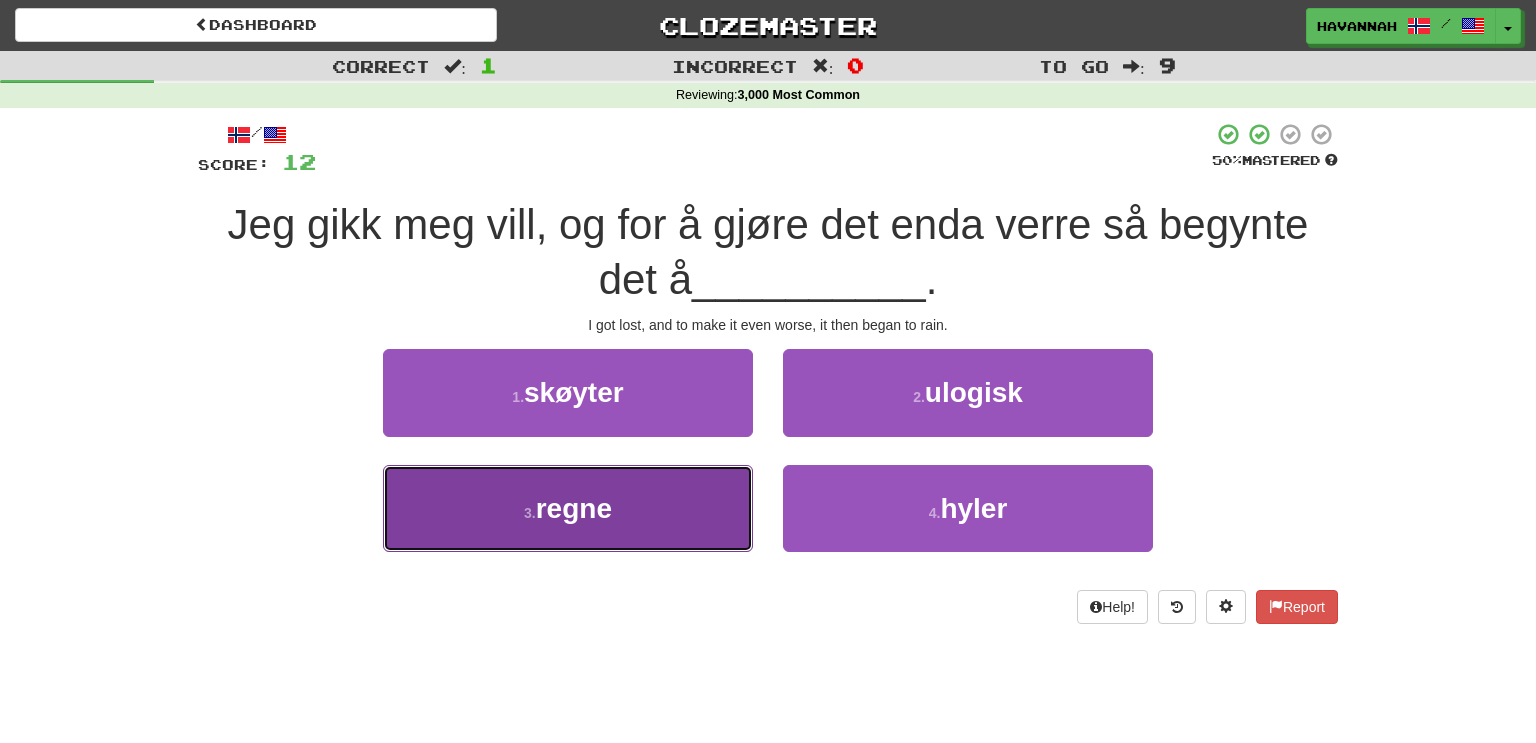 click on "3 .  regne" at bounding box center (568, 508) 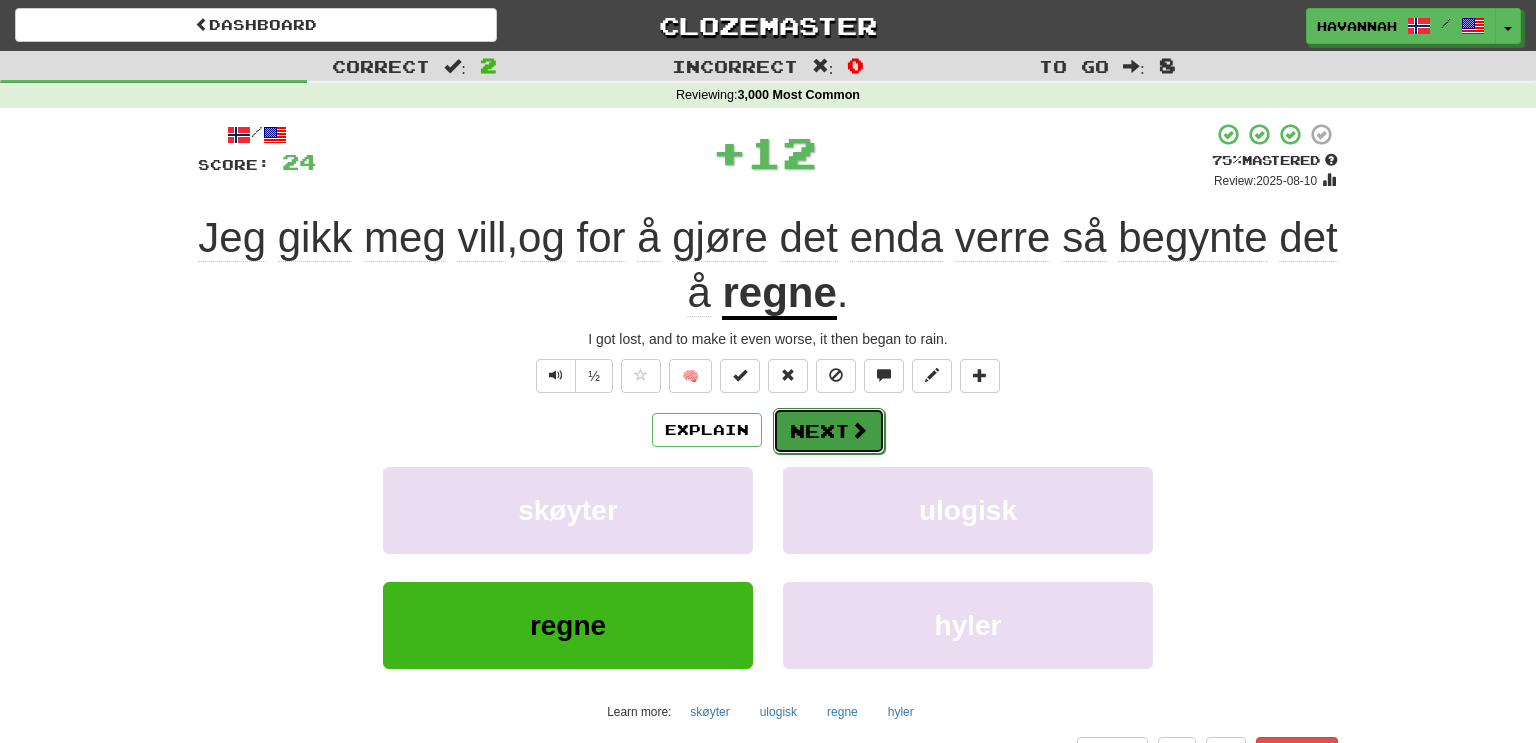 click on "Next" at bounding box center [829, 431] 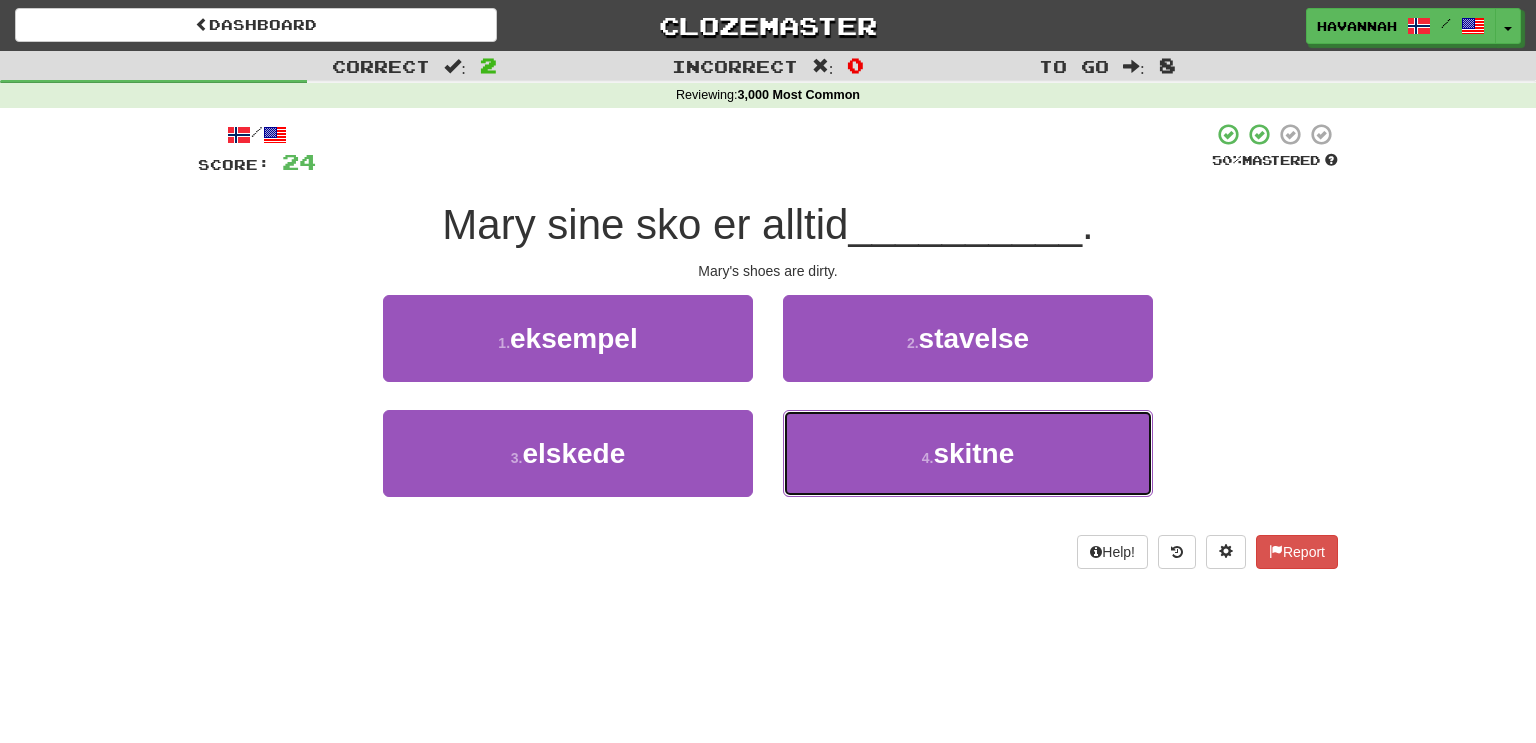 click on "4 .  skitne" at bounding box center [968, 453] 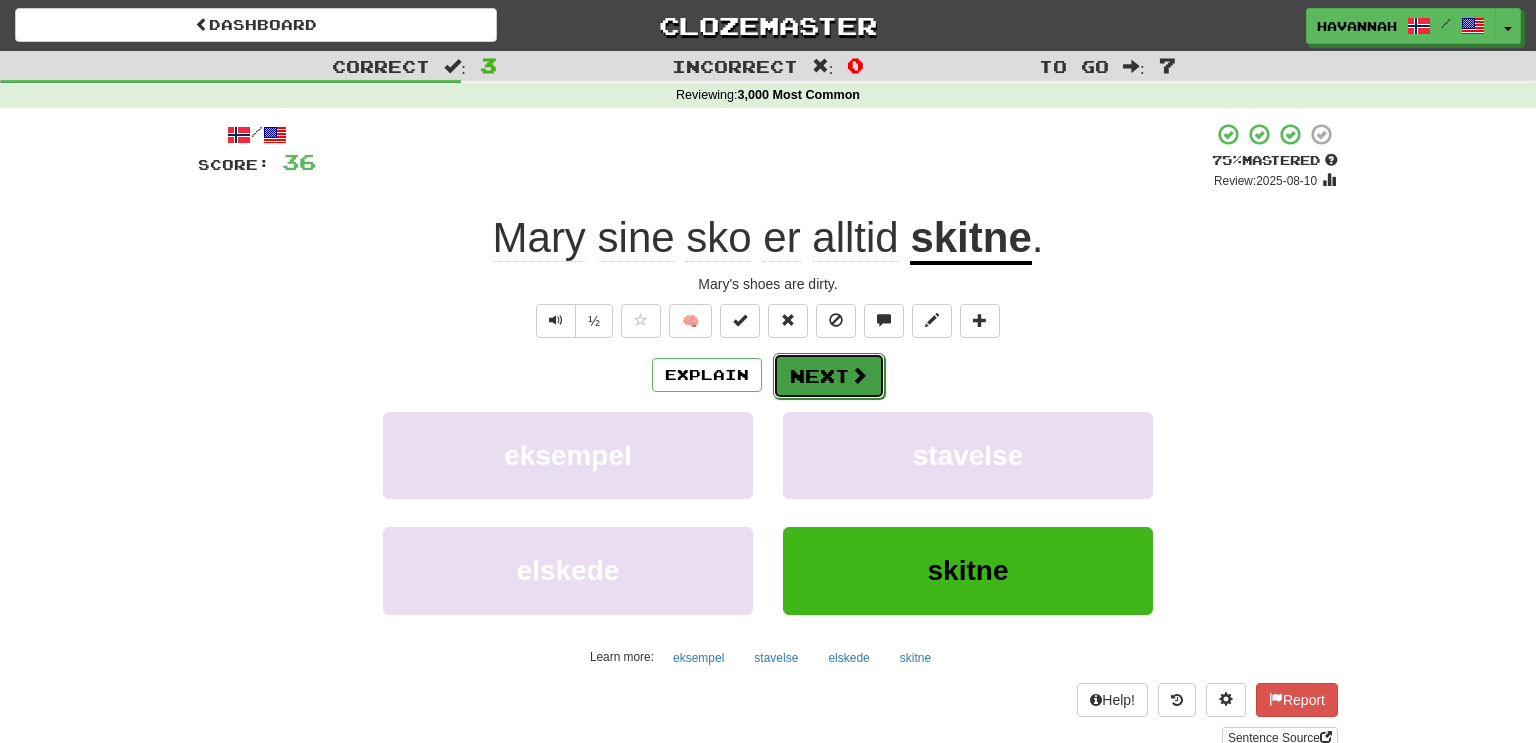 click on "Next" at bounding box center (829, 376) 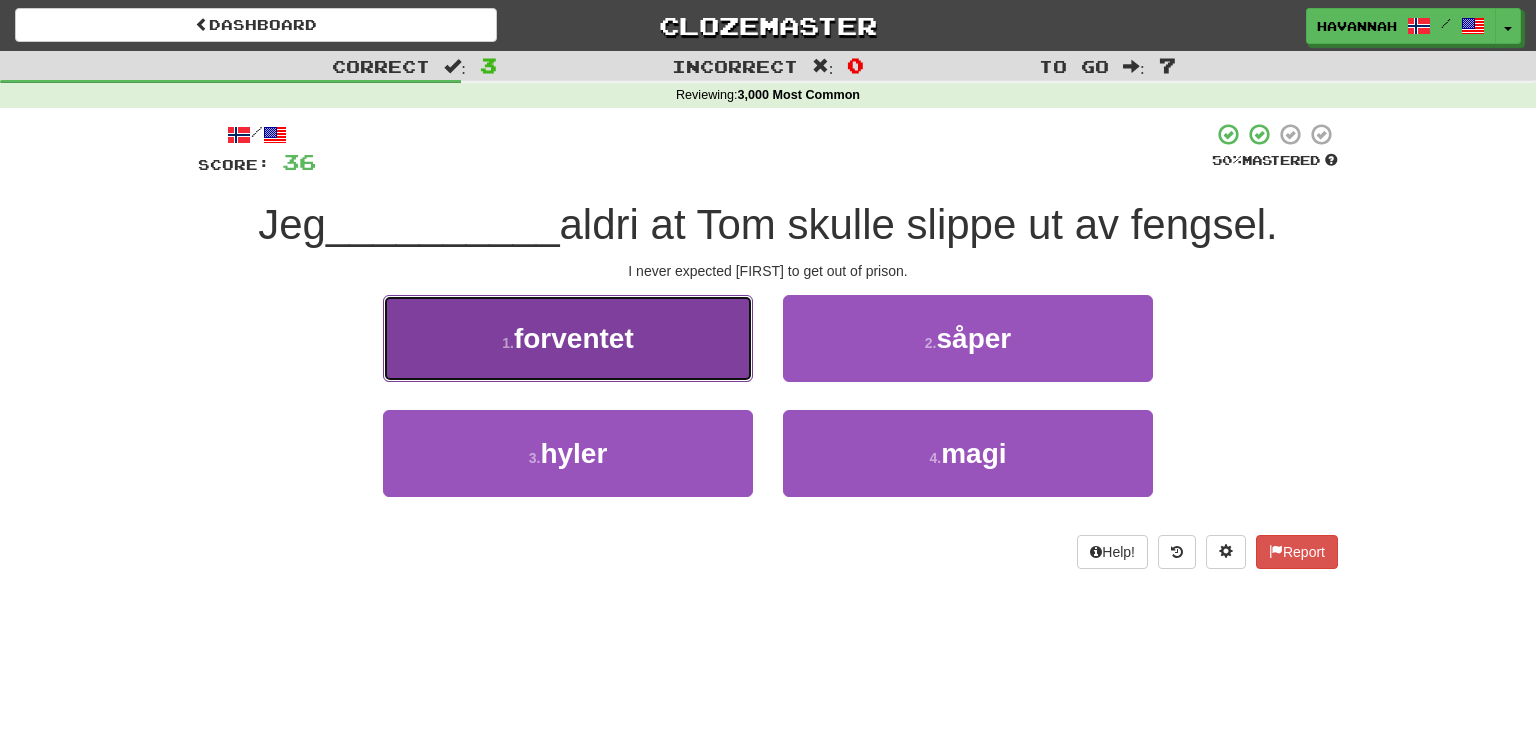 click on "1 .  forventet" at bounding box center (568, 338) 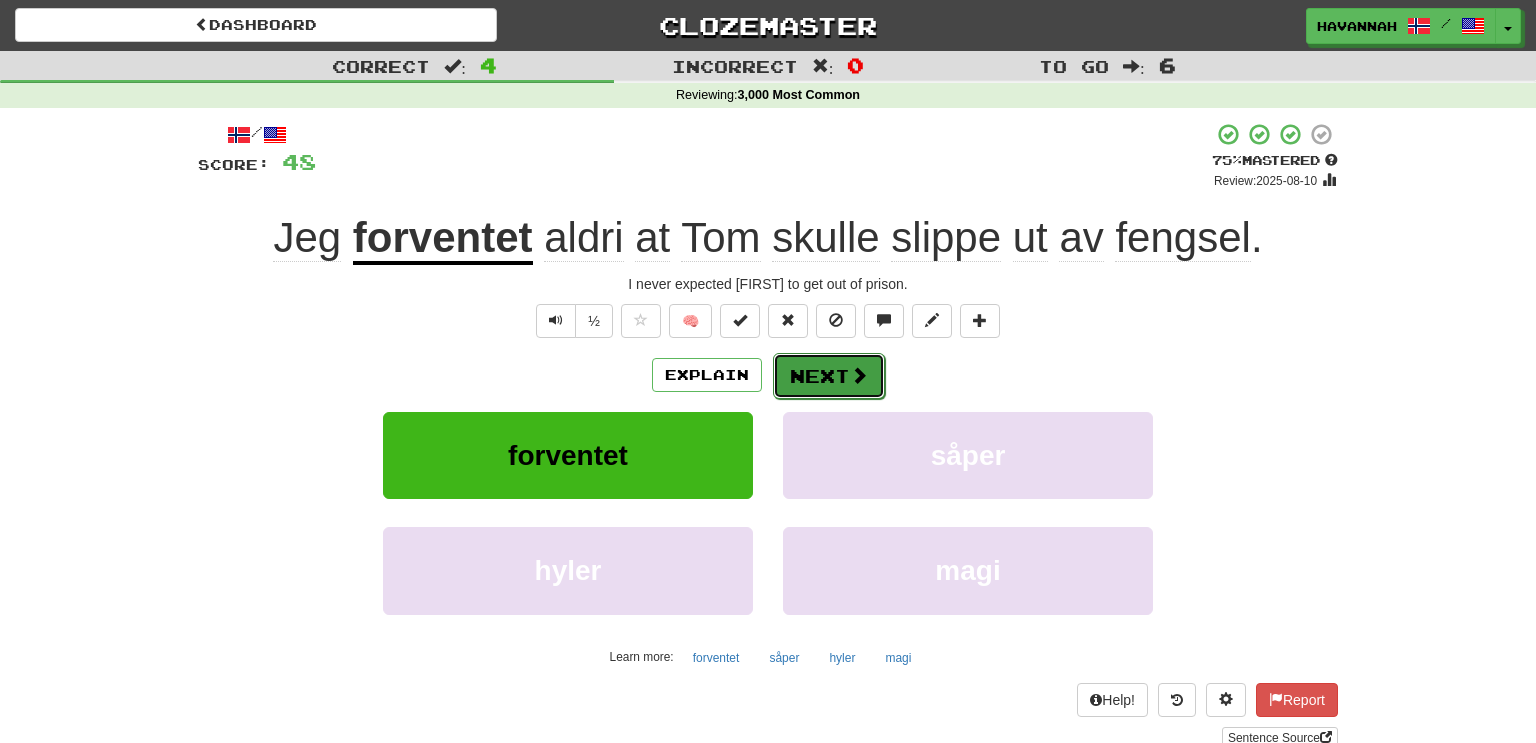 click on "Next" at bounding box center [829, 376] 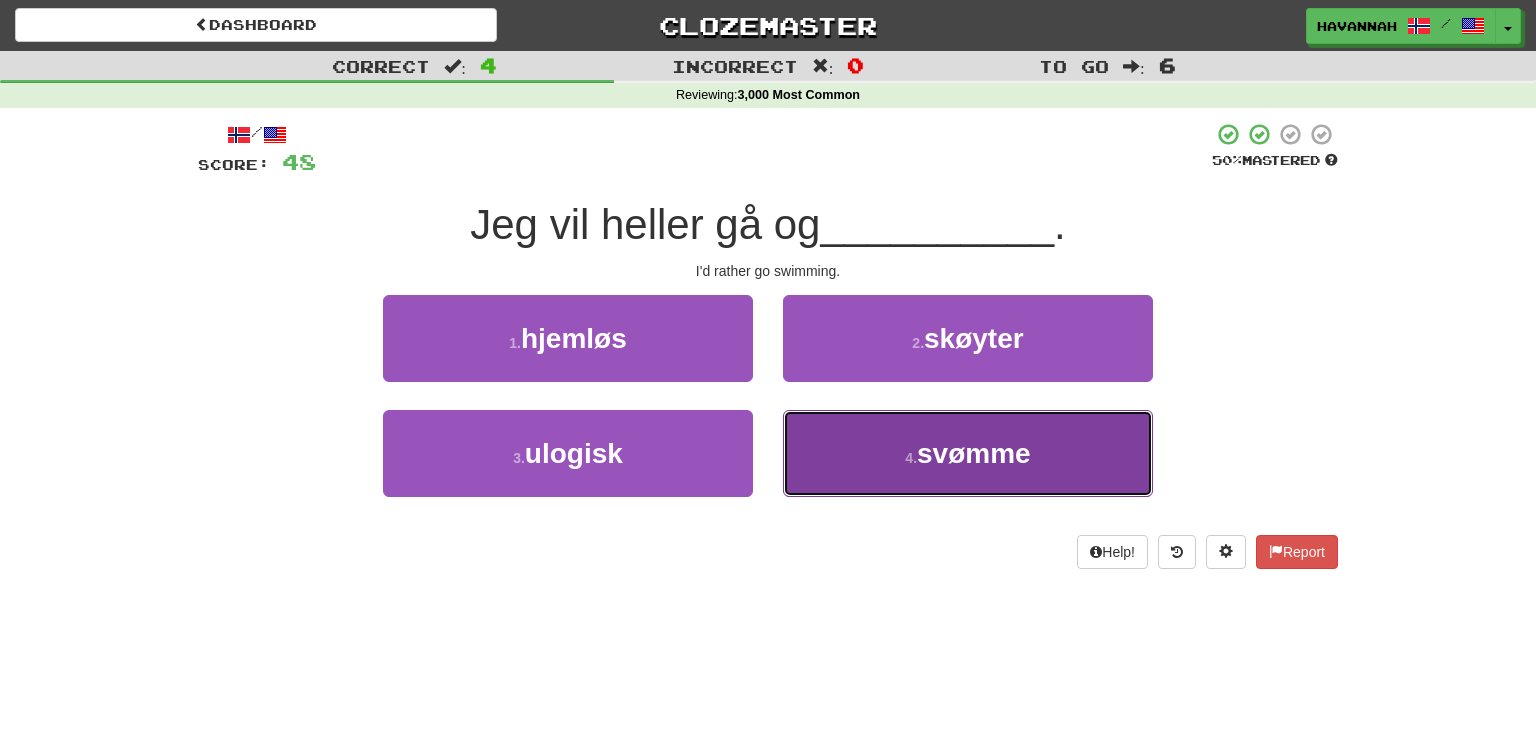 click on "4 .  svømme" at bounding box center [968, 453] 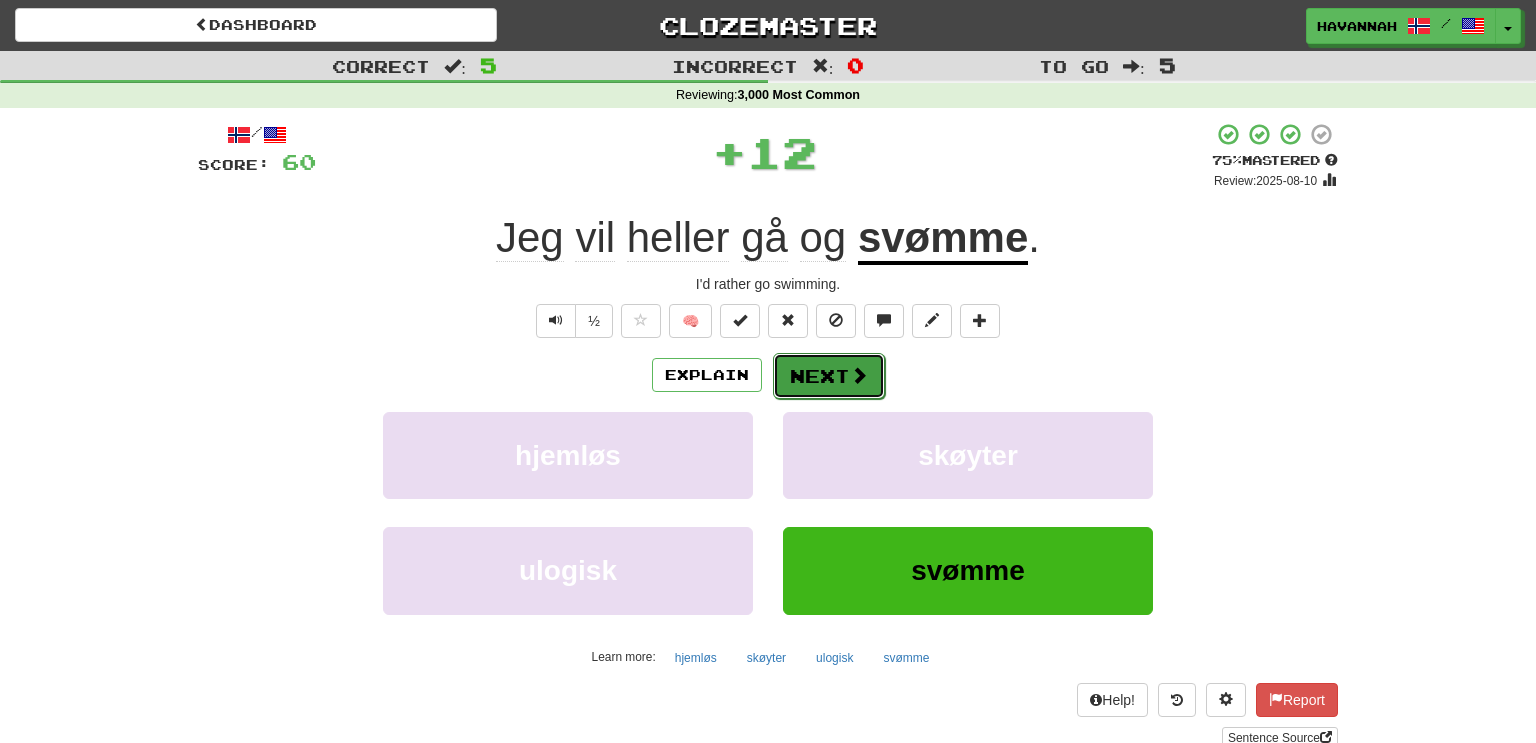 click at bounding box center [859, 375] 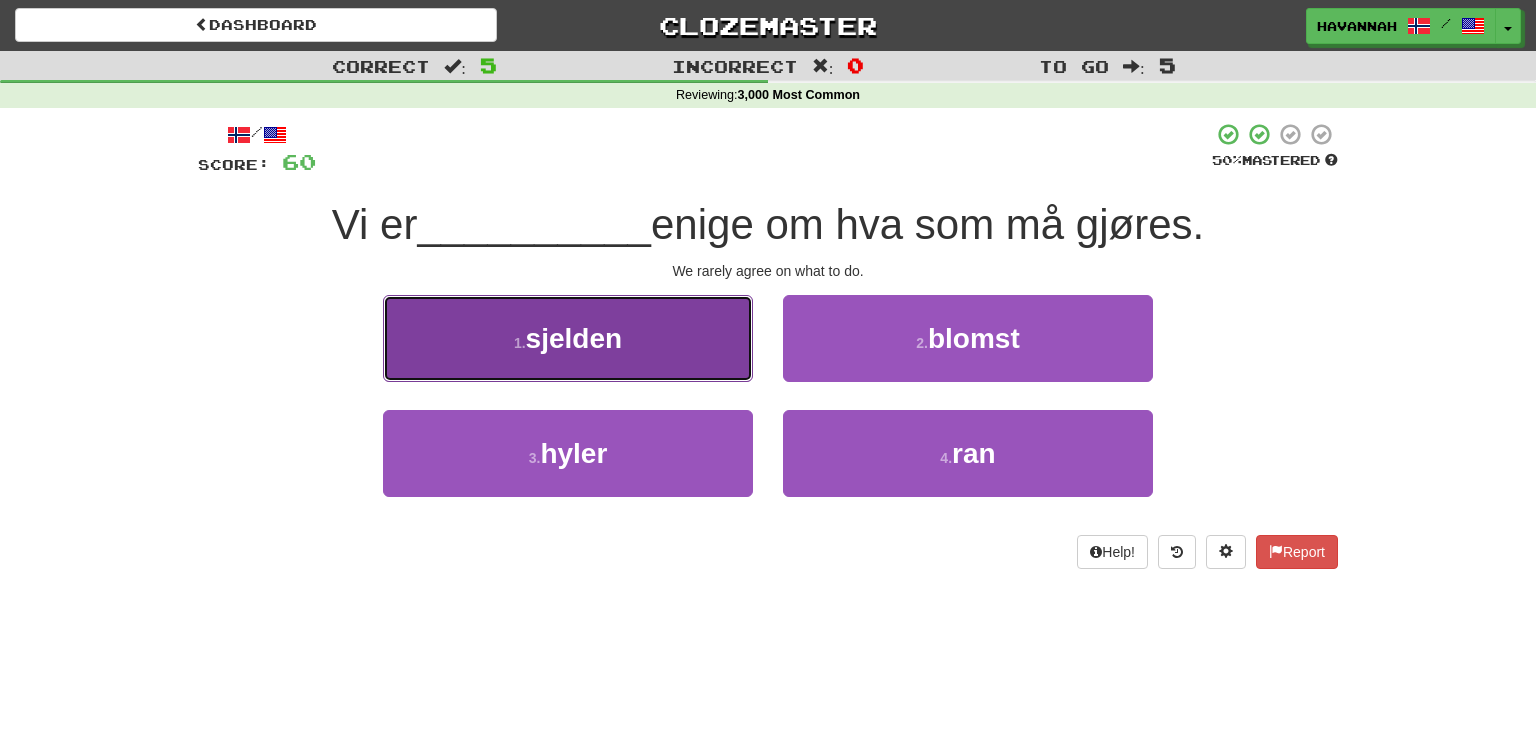 click on "1 .  sjelden" at bounding box center (568, 338) 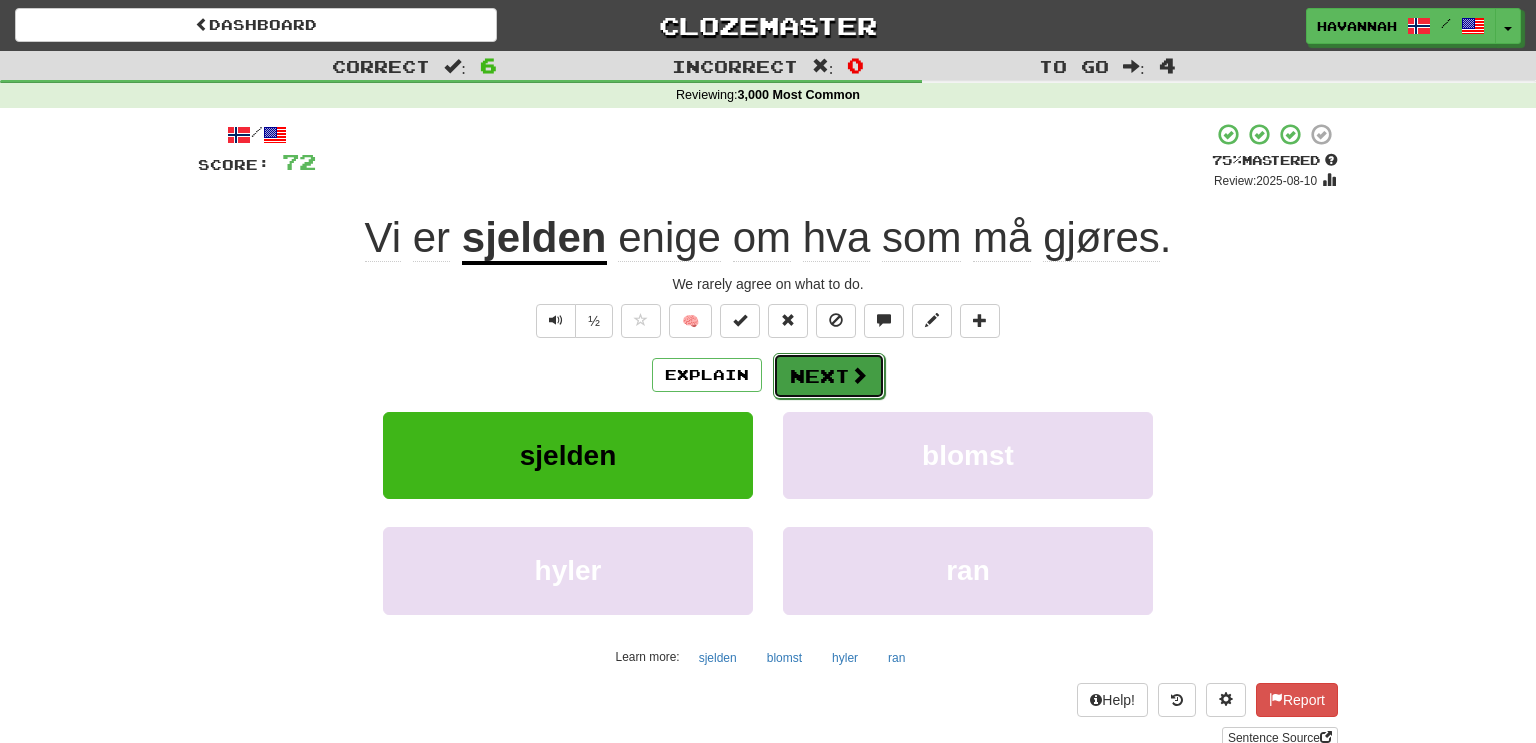 click on "Next" at bounding box center [829, 376] 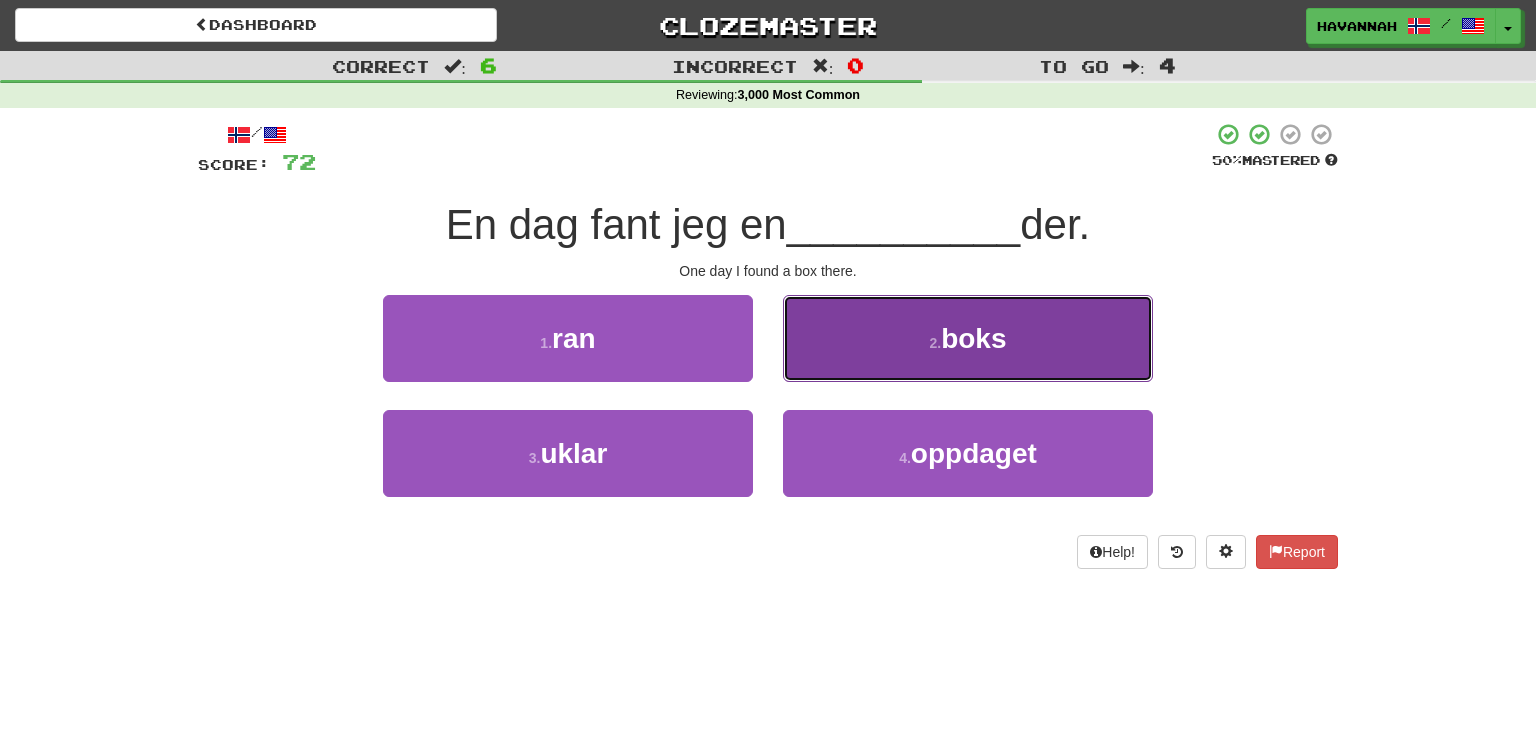click on "2 .  boks" at bounding box center (968, 338) 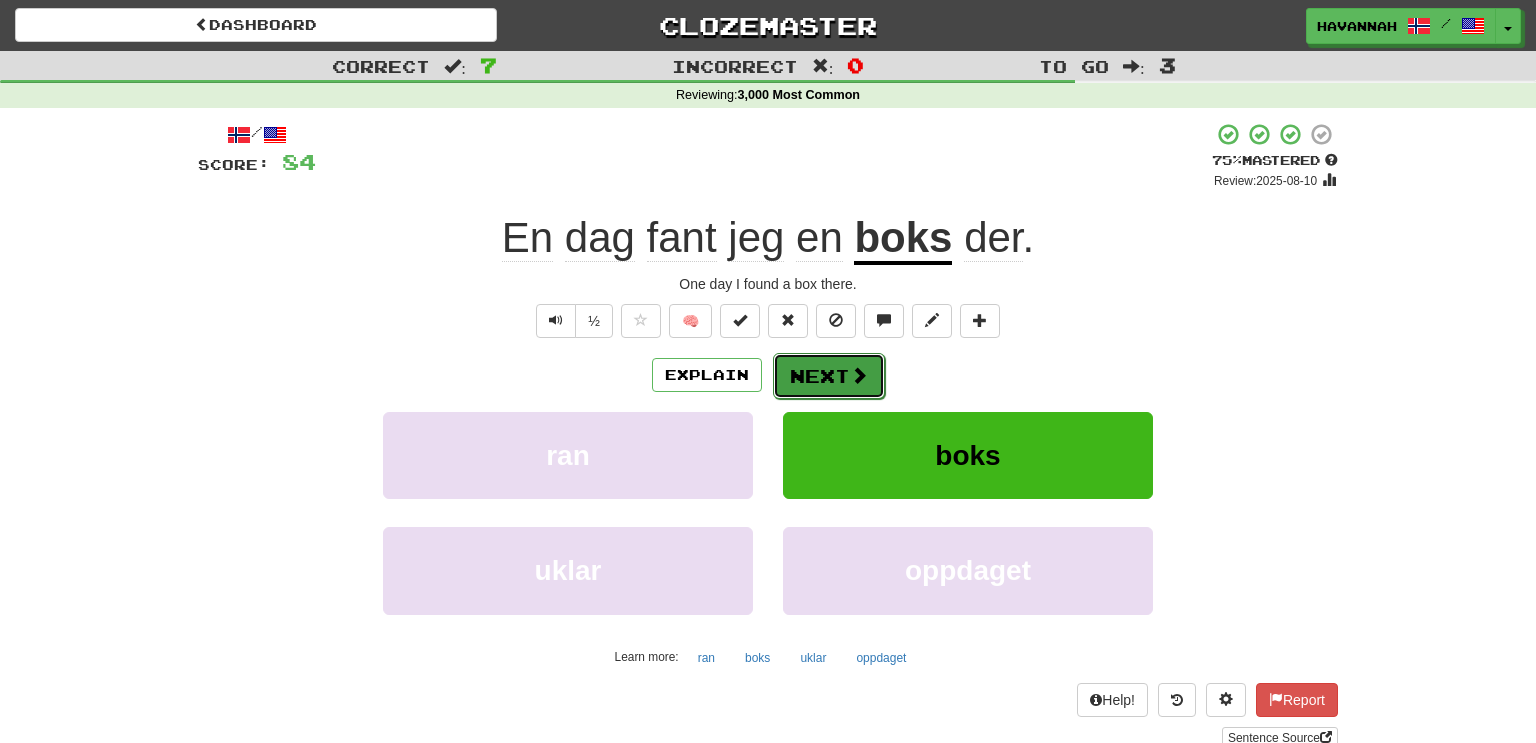 click at bounding box center [859, 375] 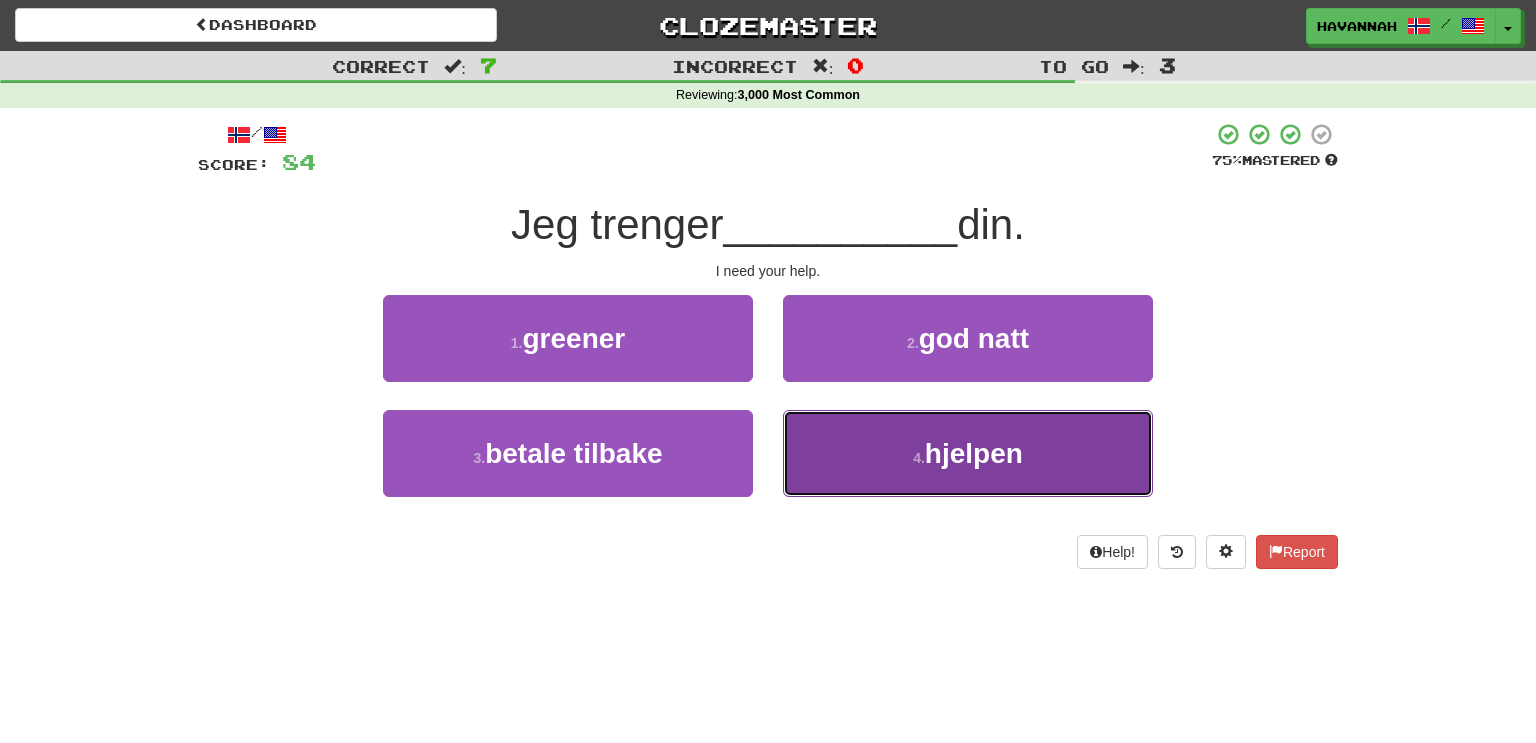 click on "4 .  hjelpen" at bounding box center [968, 453] 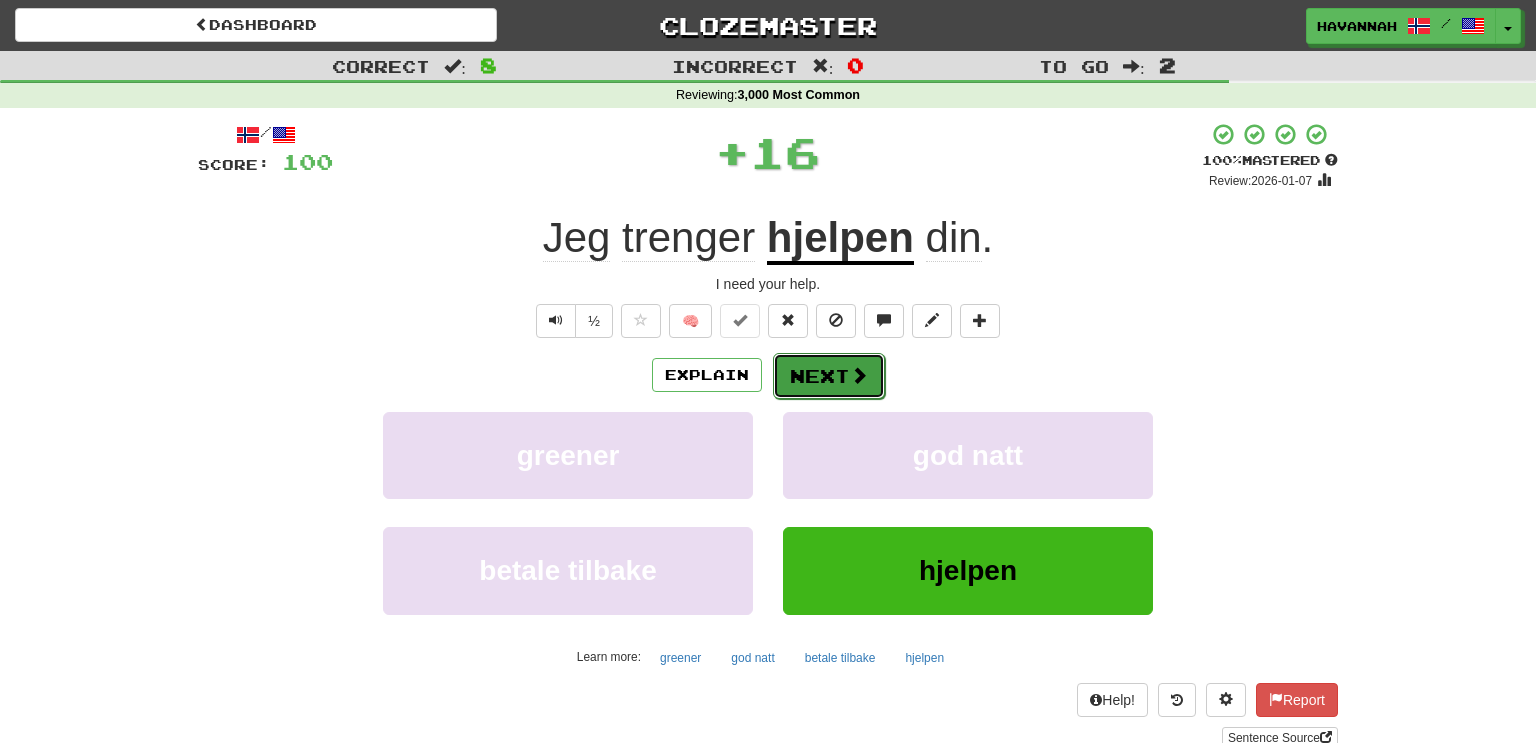click at bounding box center (859, 375) 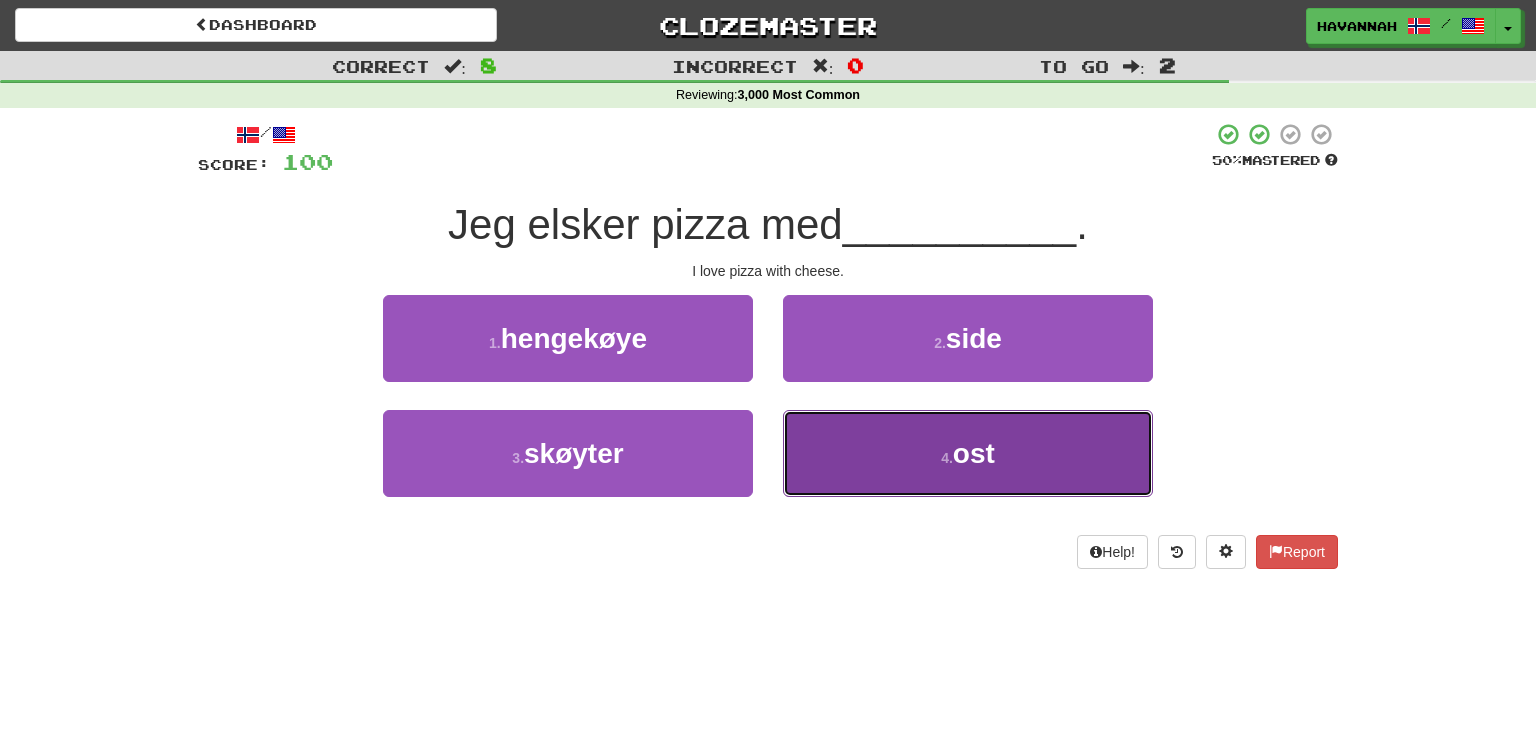 click on "ost" at bounding box center [974, 453] 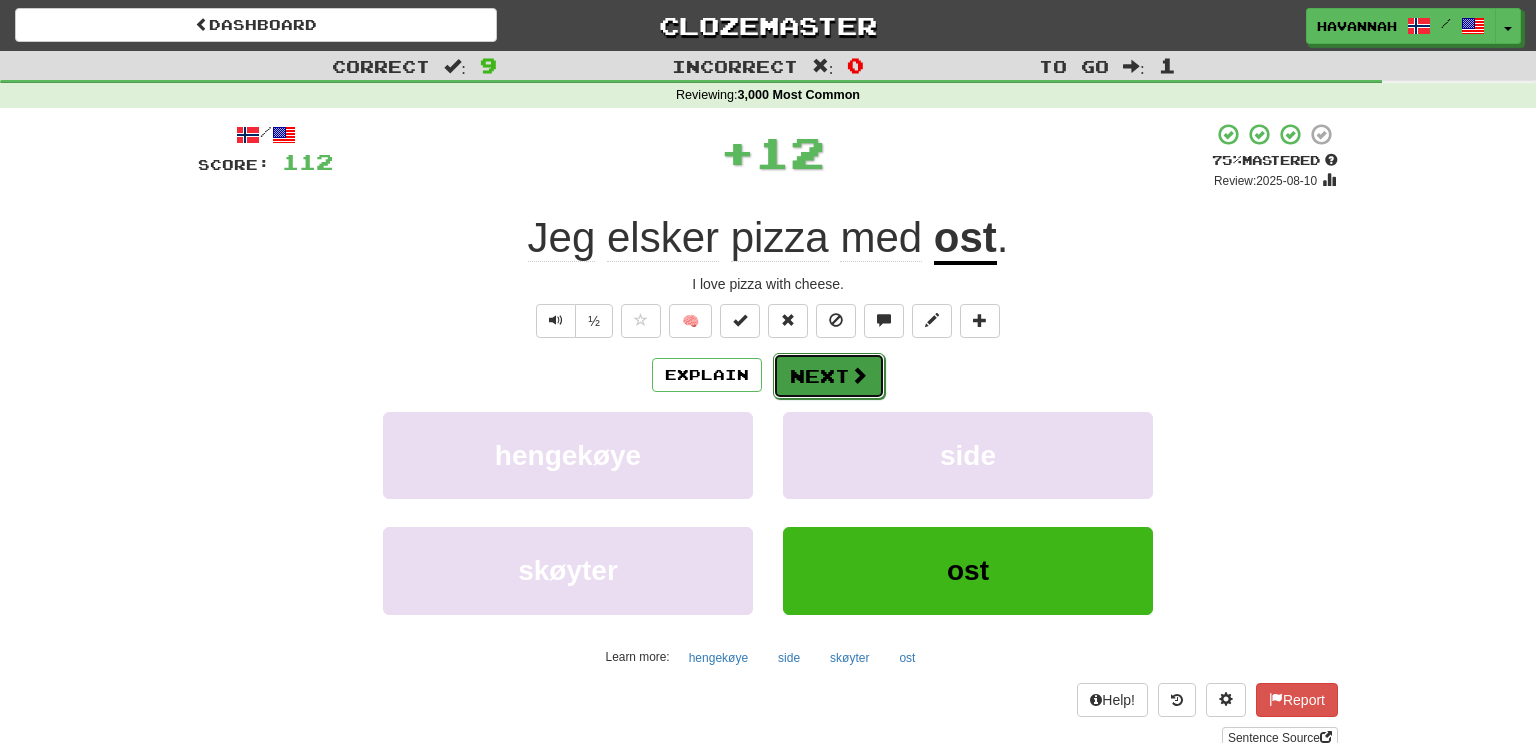 click at bounding box center [859, 375] 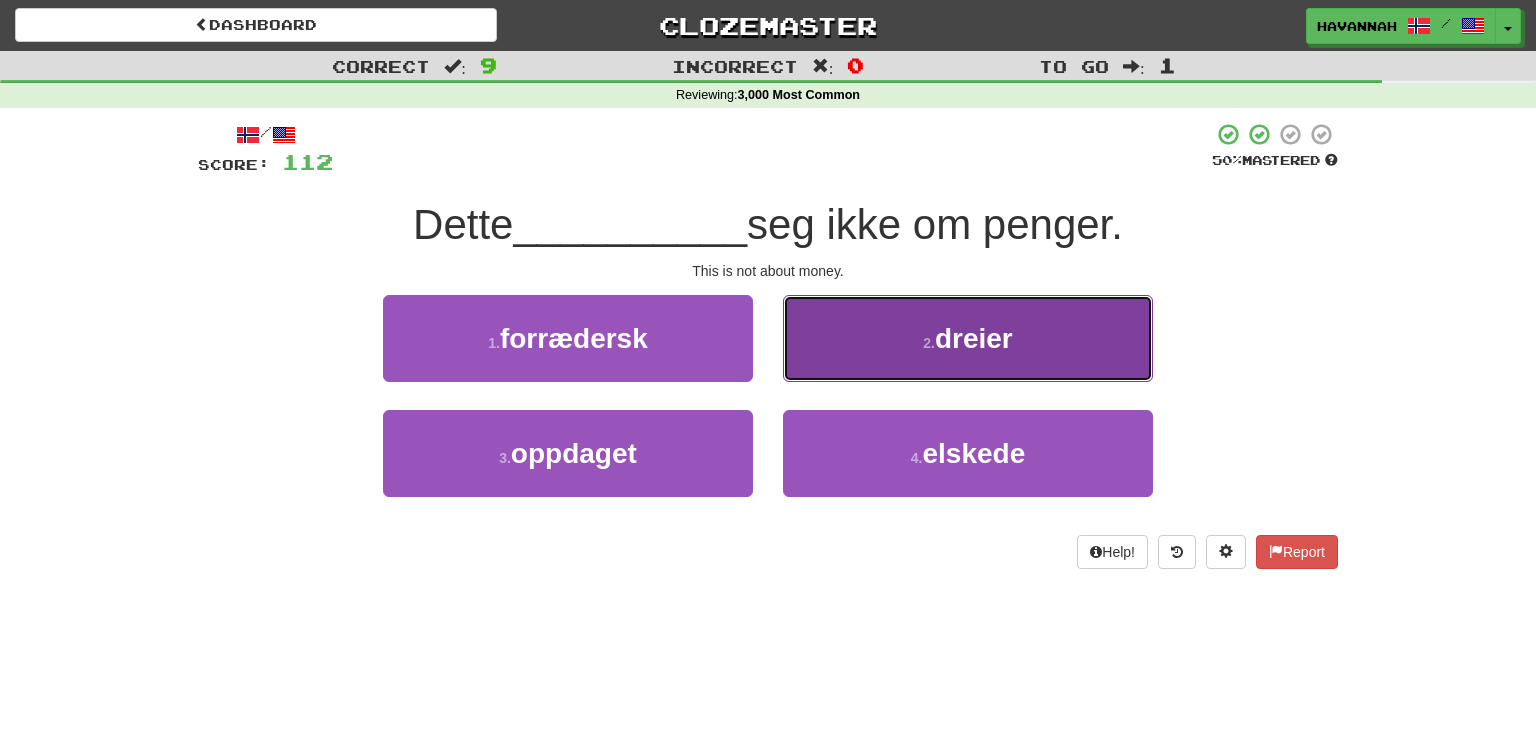 click on "2 .  dreier" at bounding box center [968, 338] 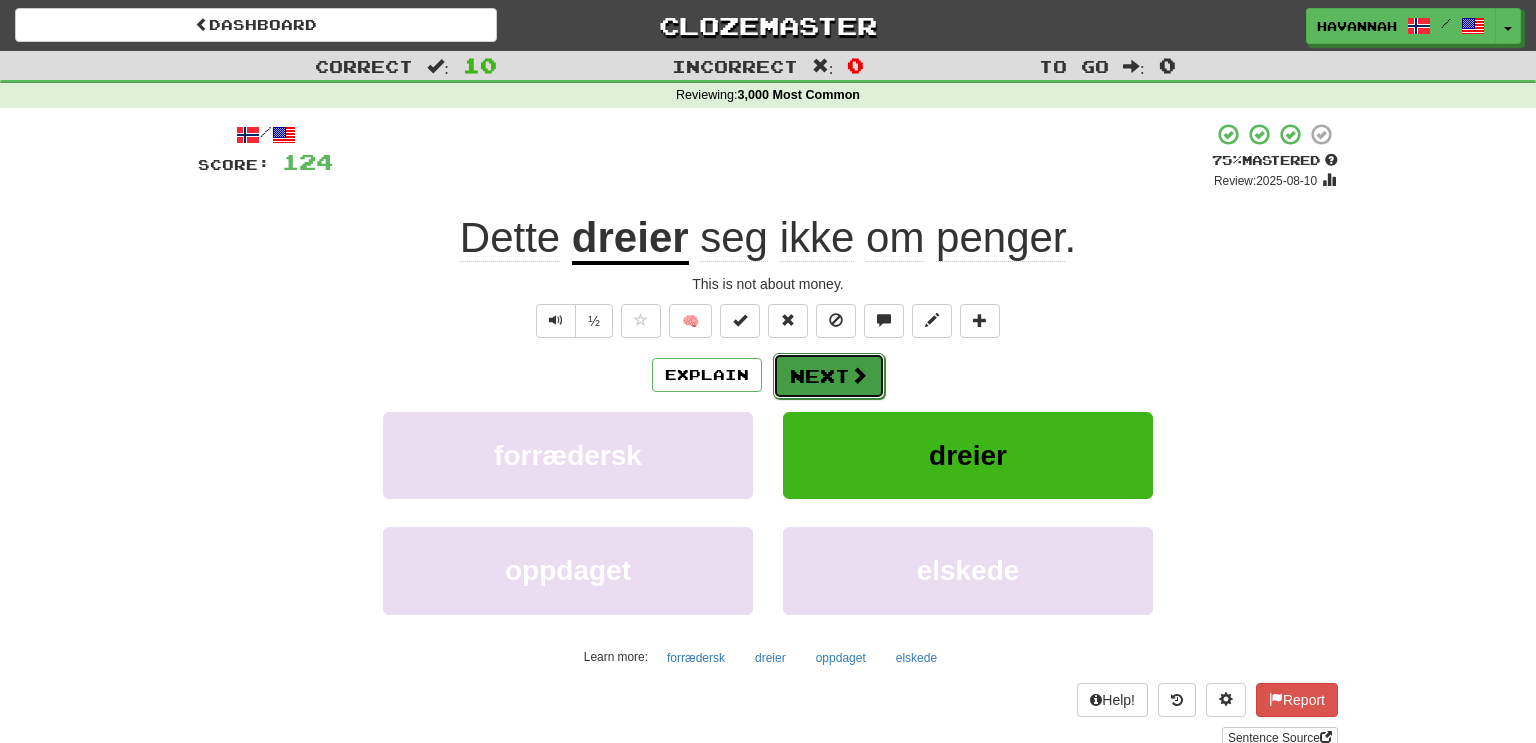 click on "Next" at bounding box center (829, 376) 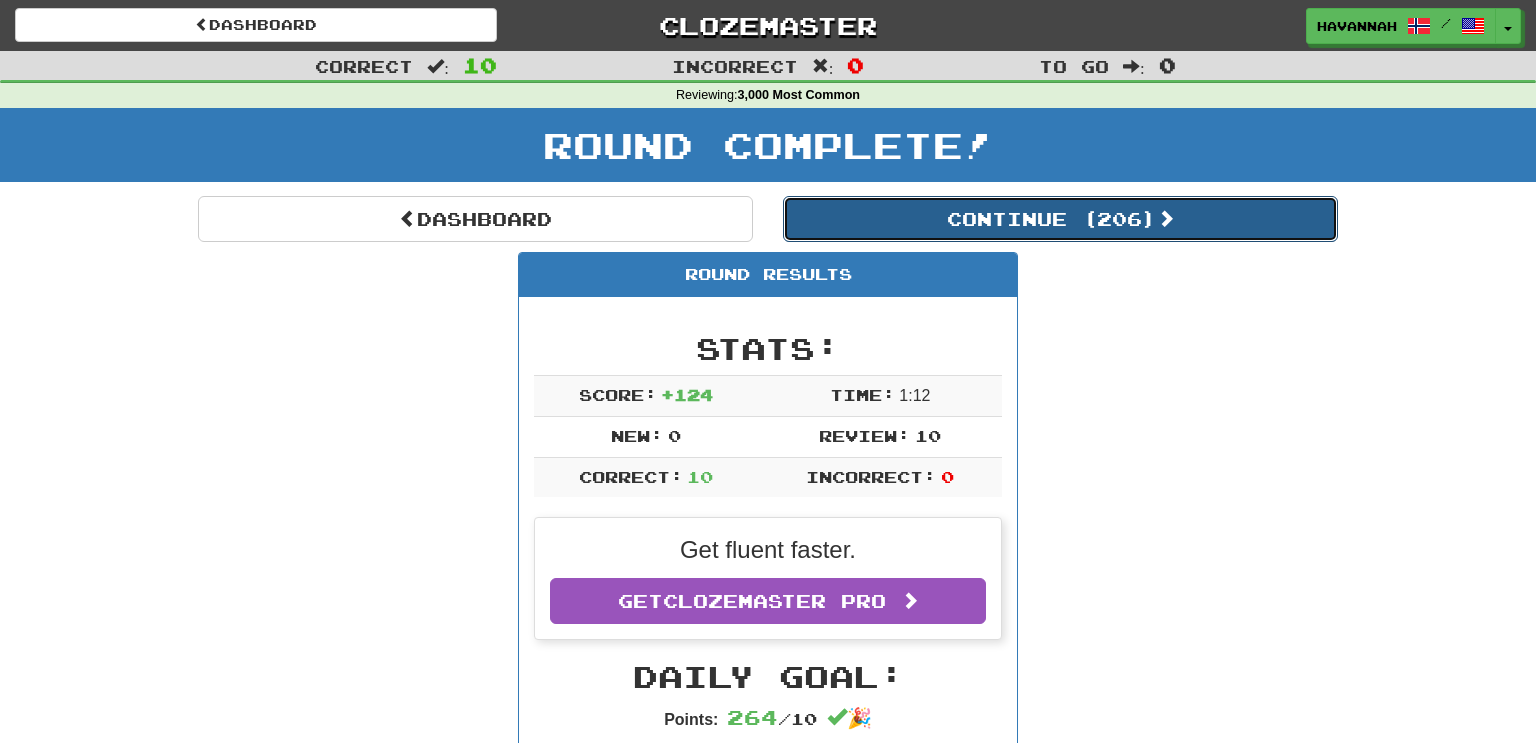 click on "Continue ( [PHONE] )" at bounding box center [1060, 219] 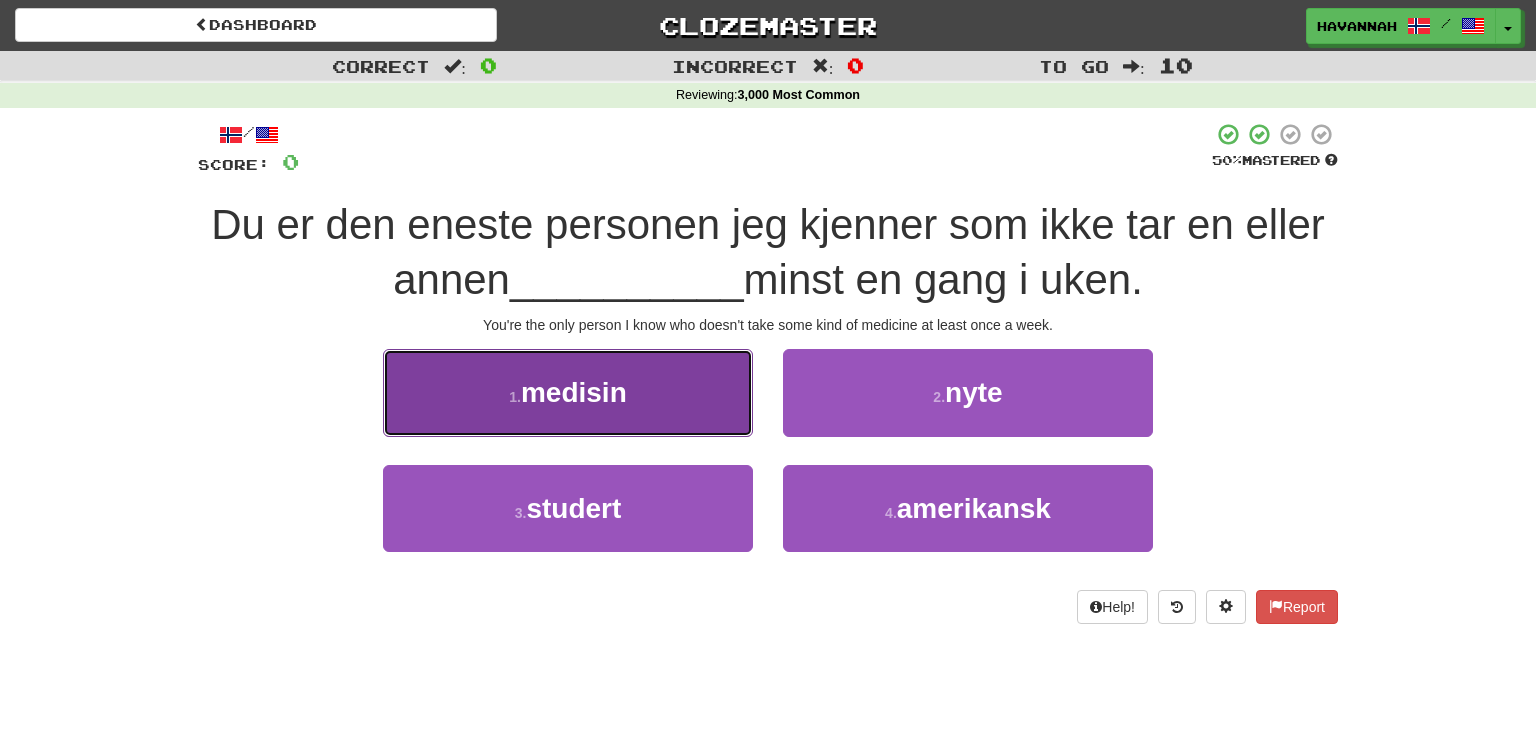 click on "1 .  medisin" at bounding box center [568, 392] 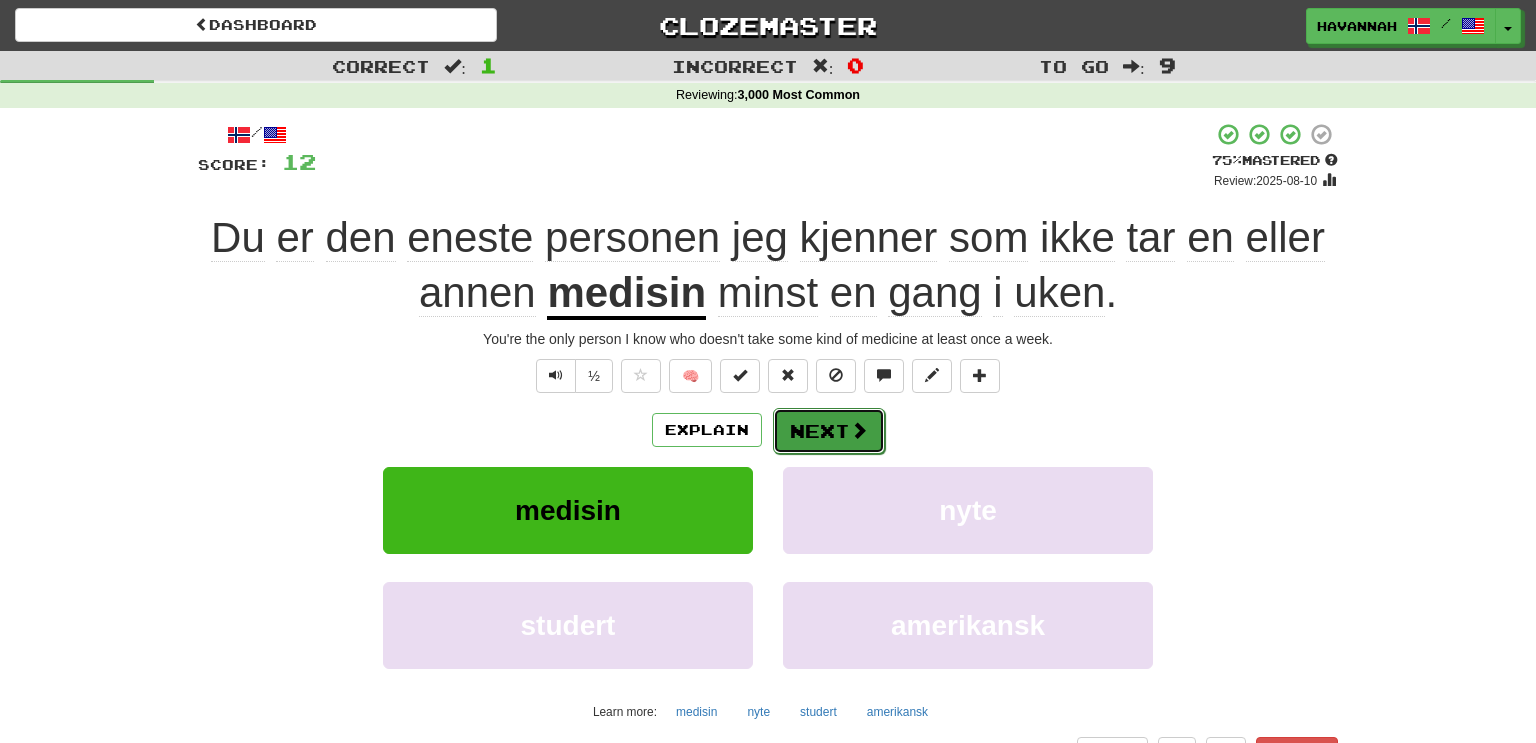 click on "Next" at bounding box center (829, 431) 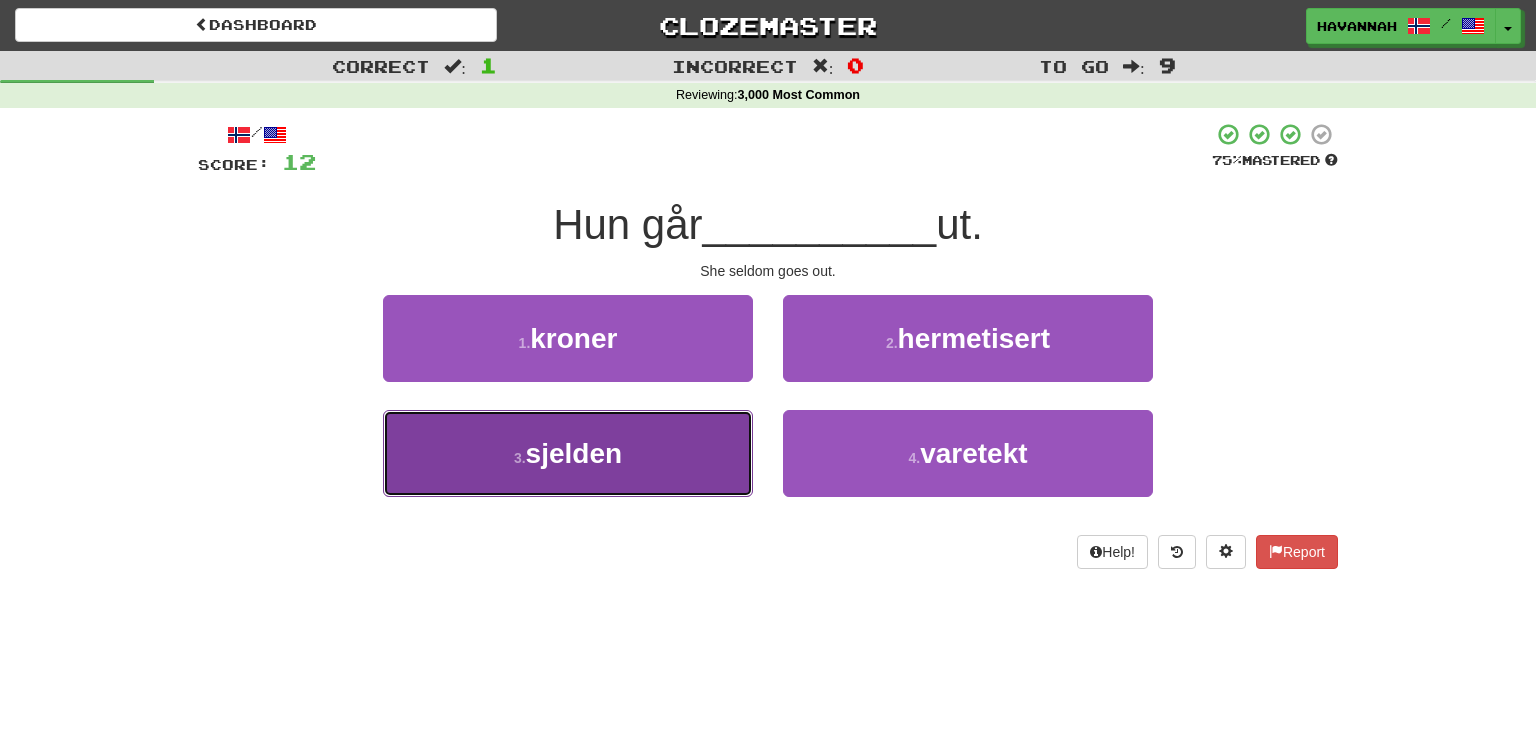 click on "3 .  sjelden" at bounding box center (568, 453) 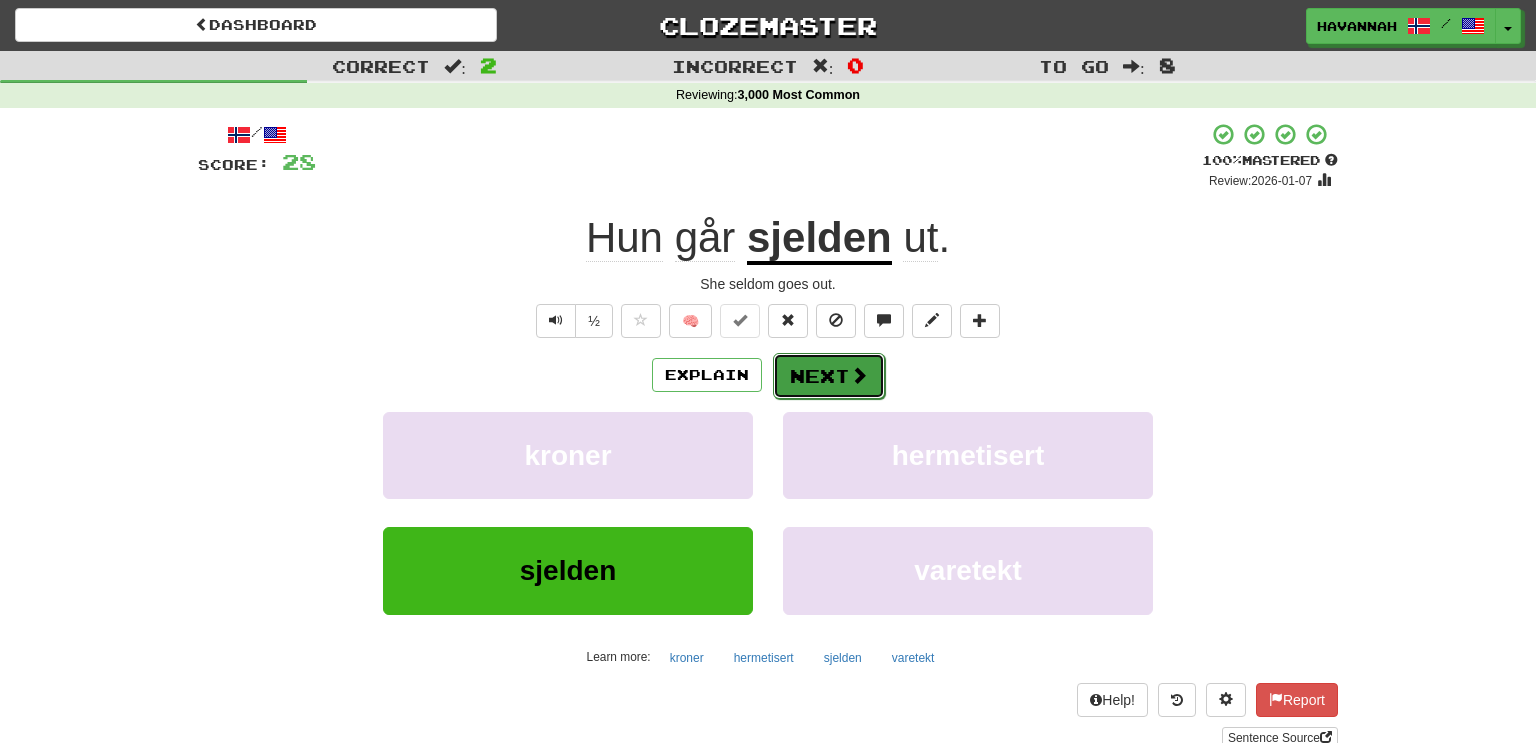 click at bounding box center (859, 375) 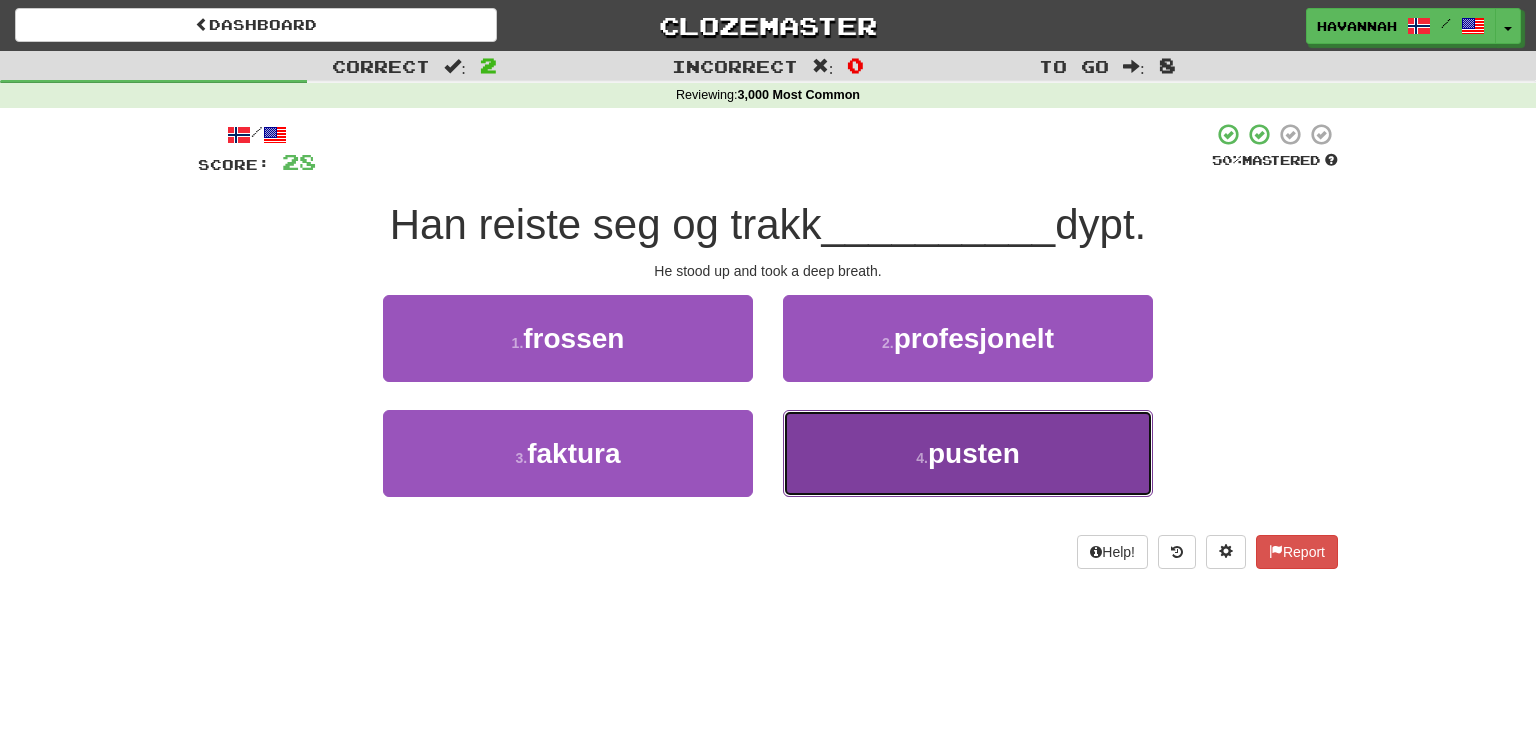 click on "4 .  pusten" at bounding box center (968, 453) 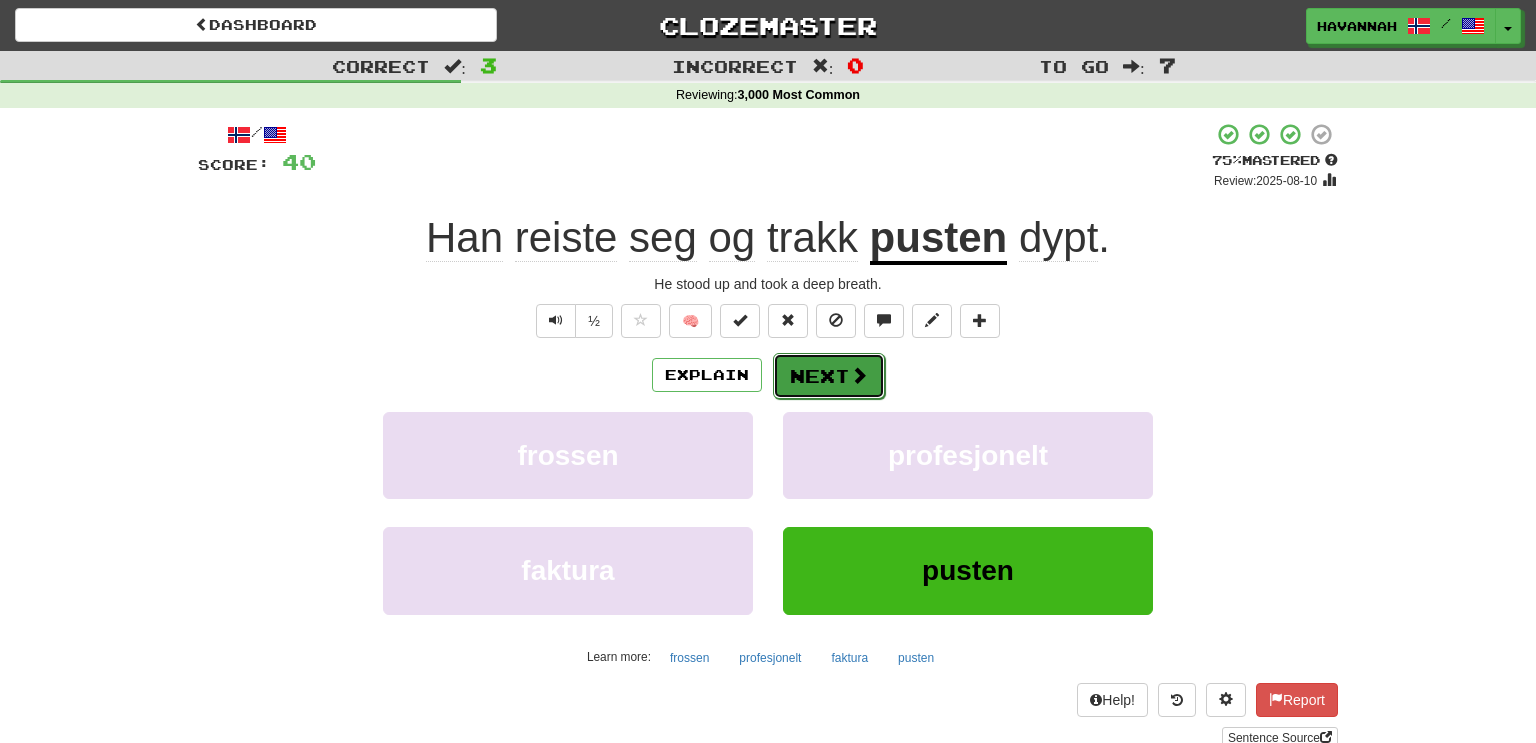 click on "Next" at bounding box center [829, 376] 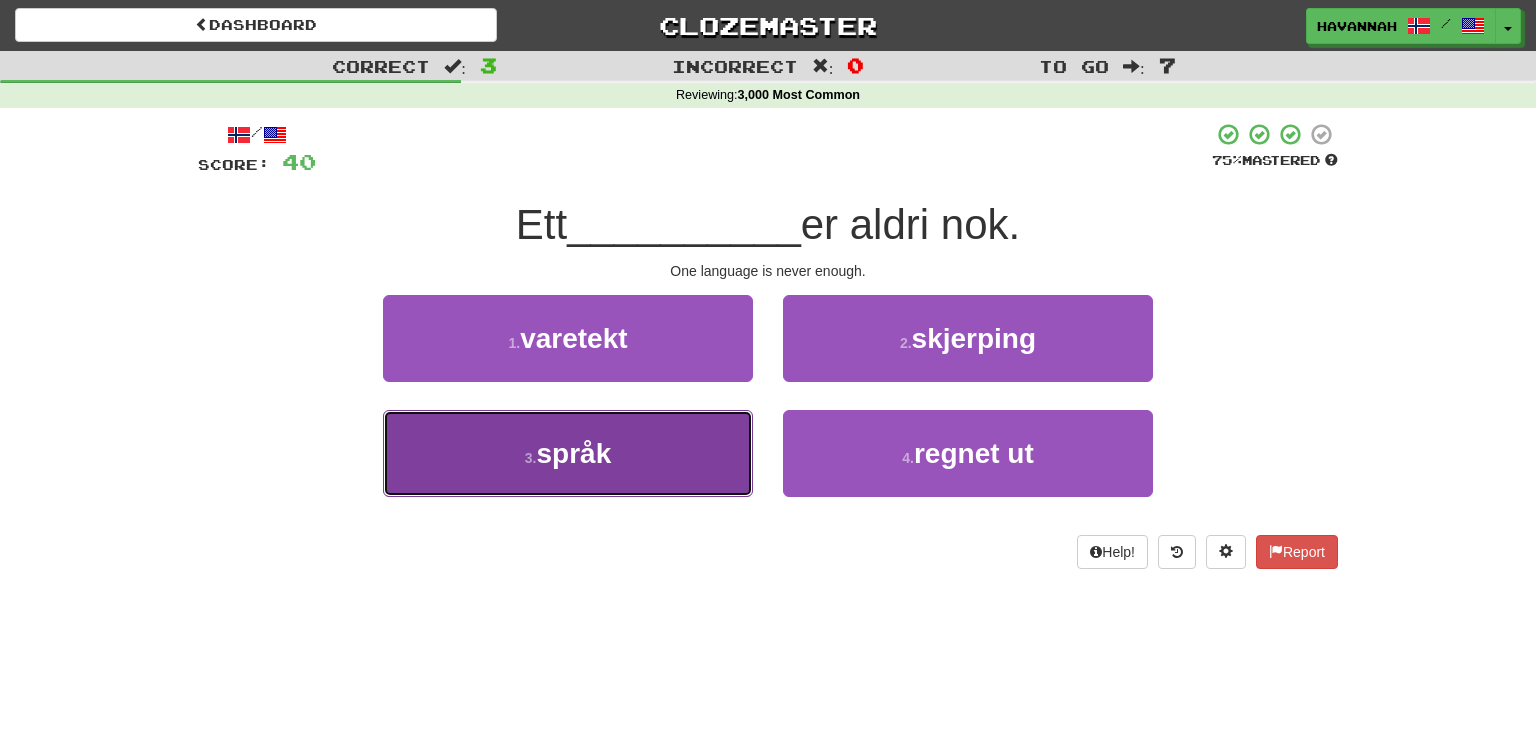 click on "3 .  språk" at bounding box center (568, 453) 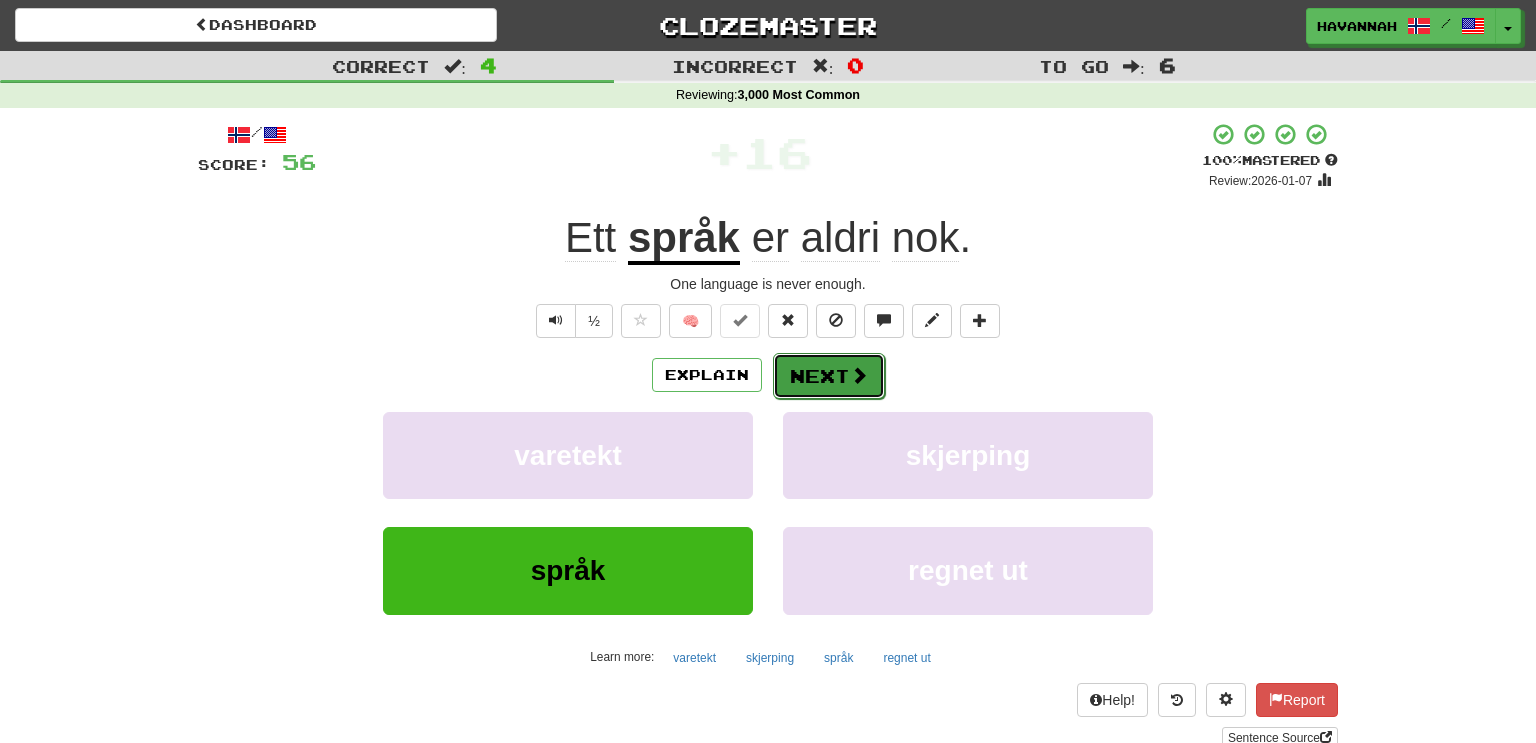 click on "Next" at bounding box center [829, 376] 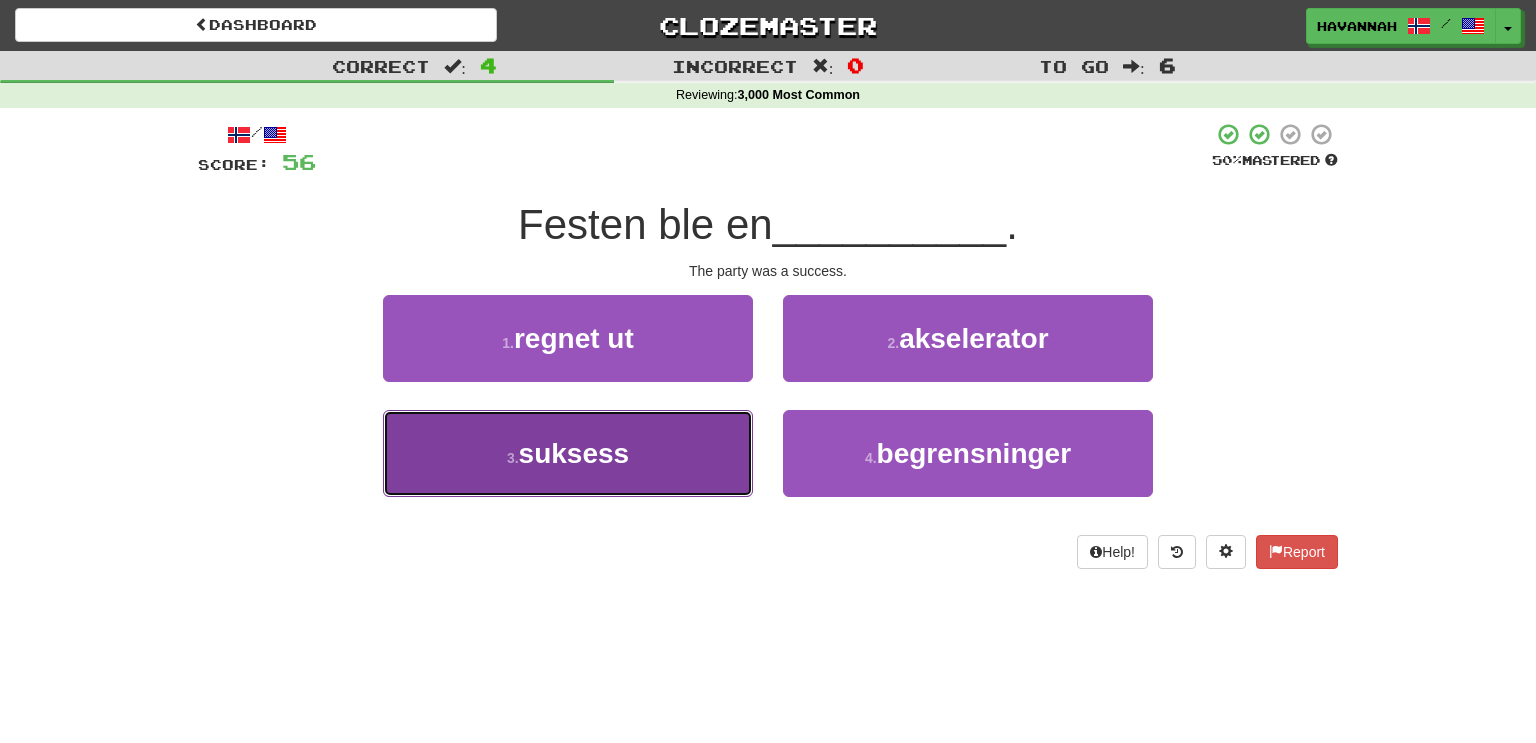 click on "3 .  suksess" at bounding box center (568, 453) 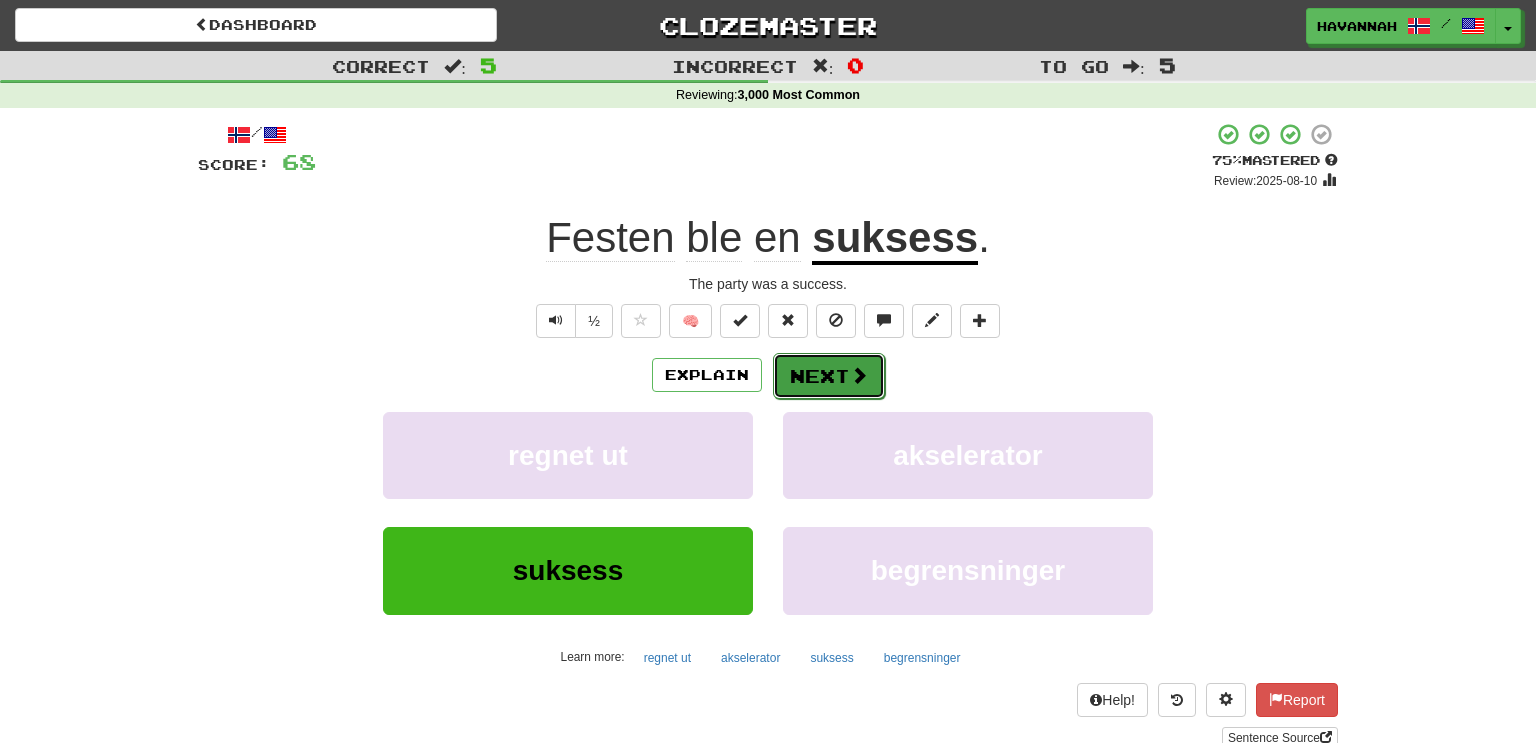 click on "Next" at bounding box center [829, 376] 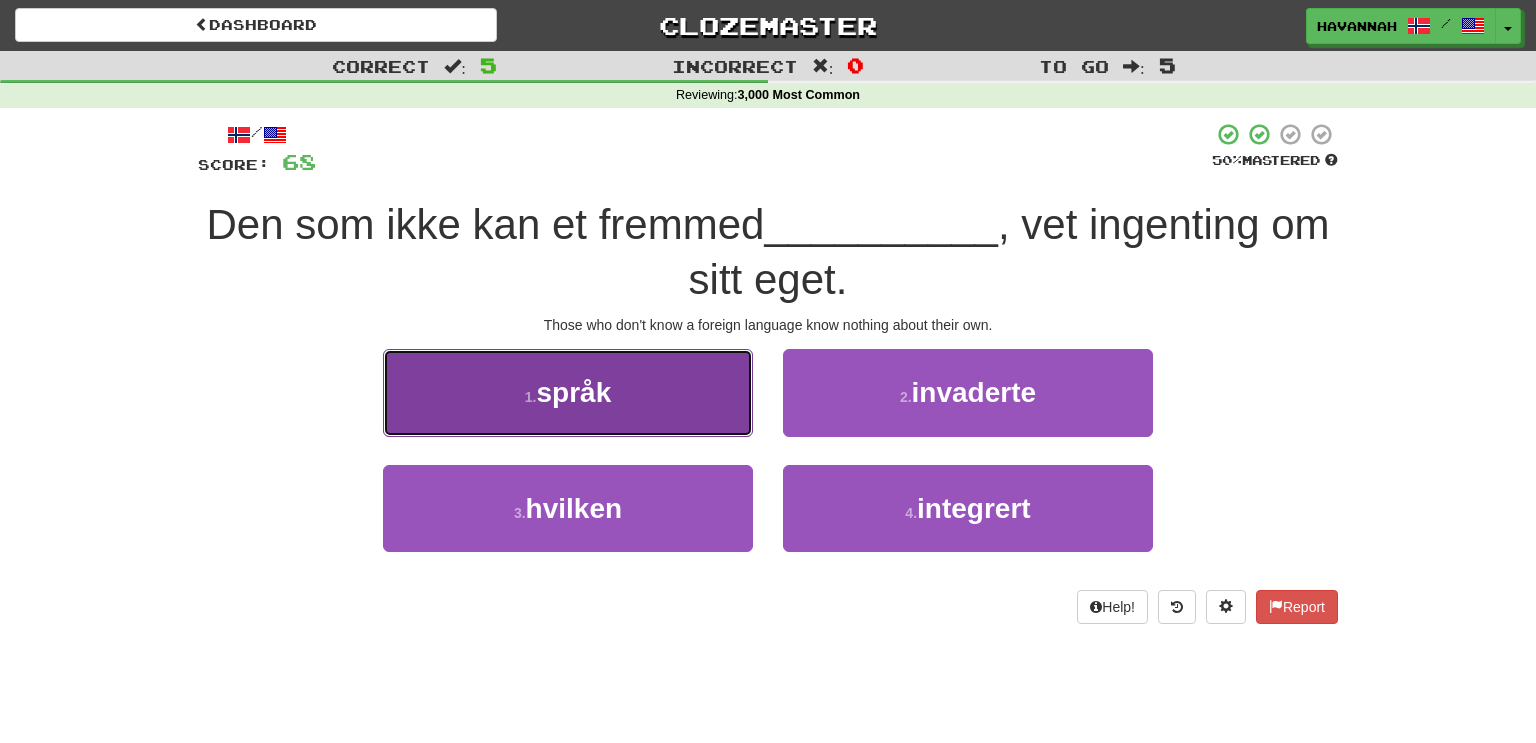 click on "1 .  språk" at bounding box center (568, 392) 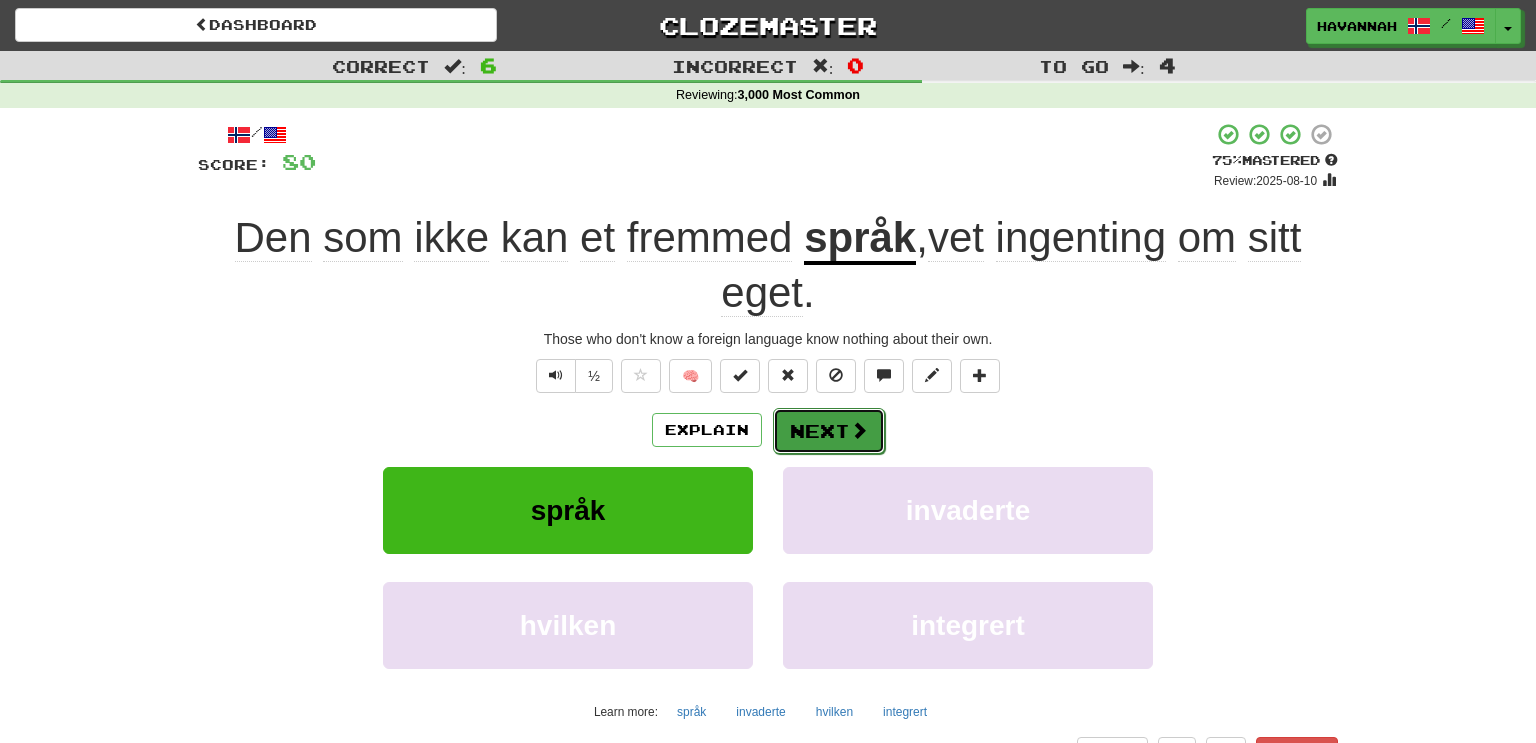 click on "Next" at bounding box center [829, 431] 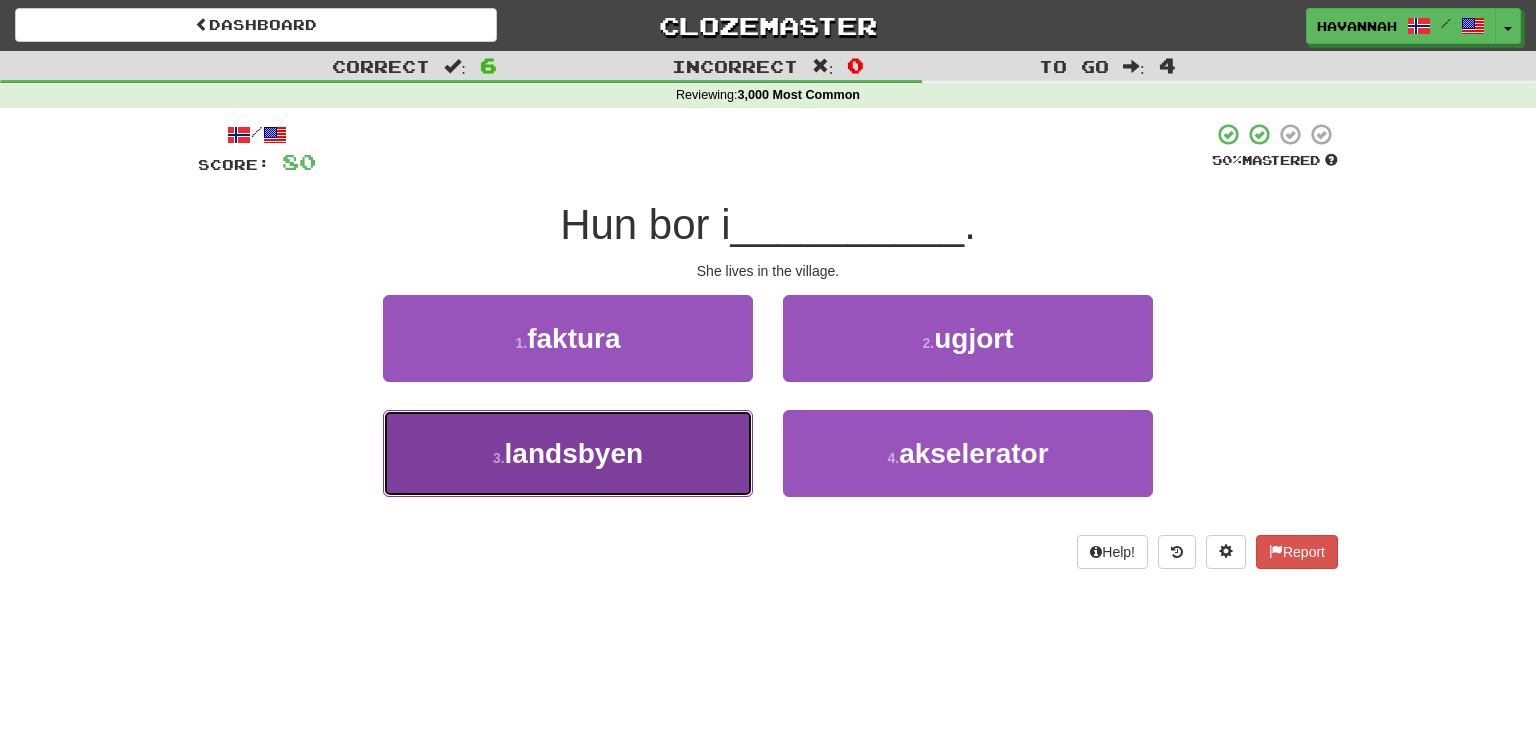 click on "3 .  landsbyen" at bounding box center [568, 453] 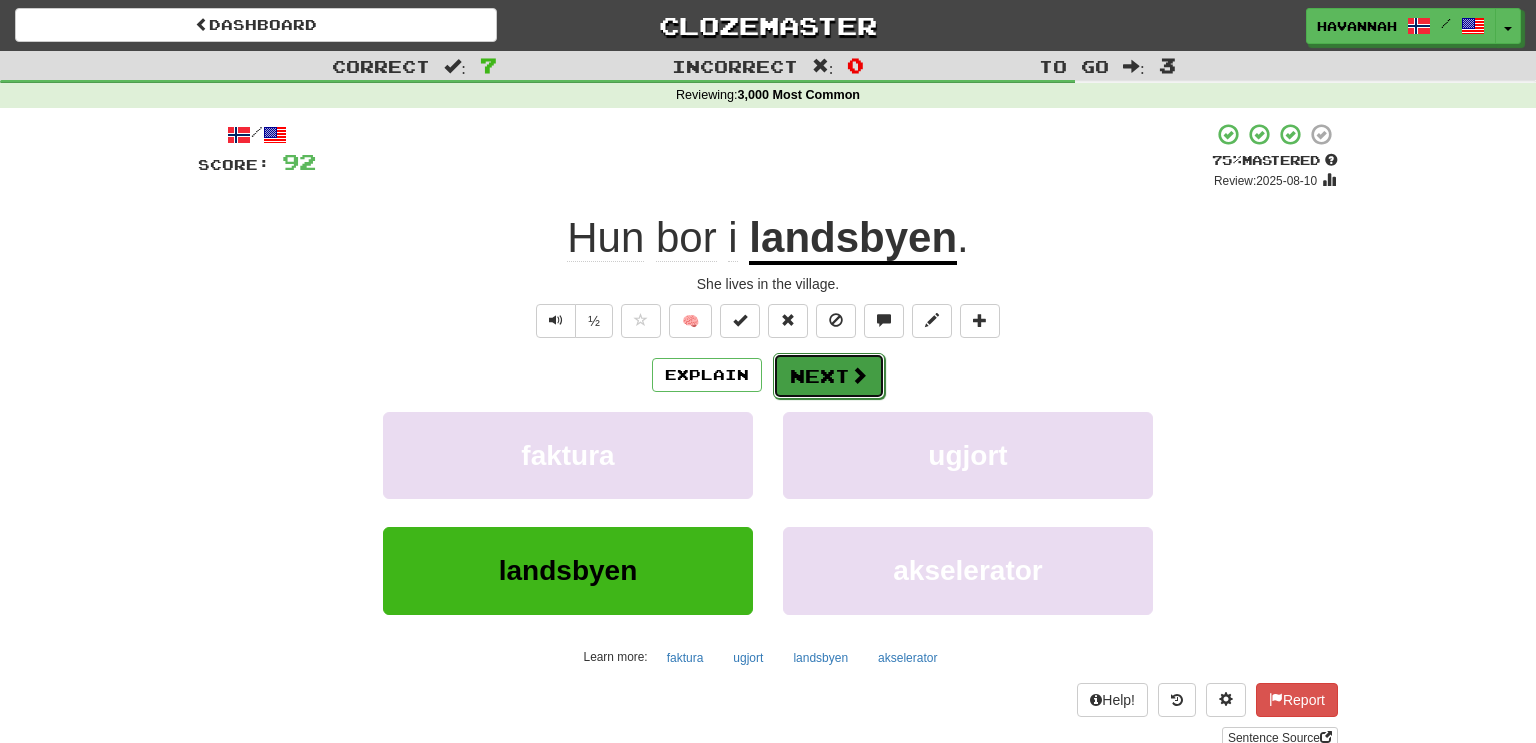 click on "Next" at bounding box center [829, 376] 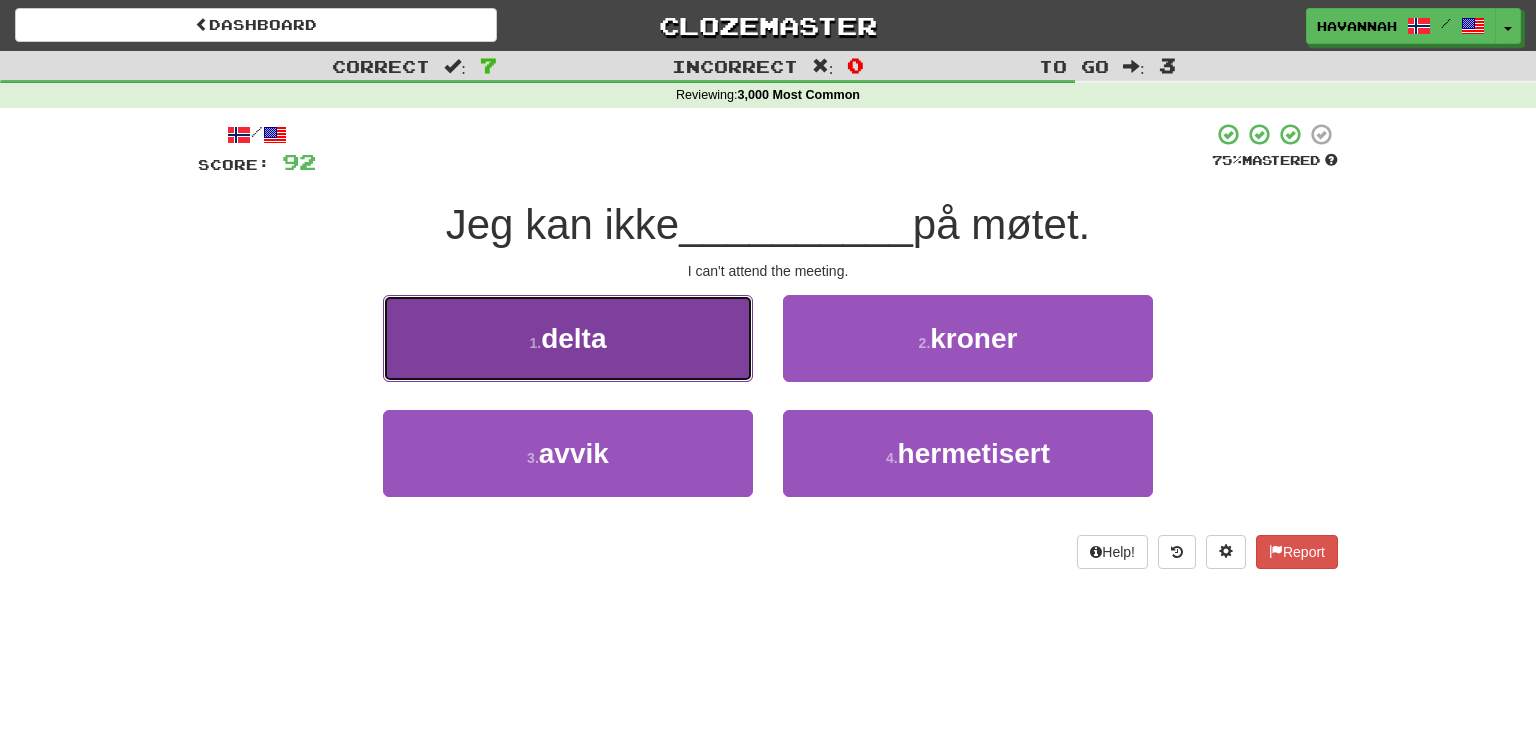 click on "delta" at bounding box center (573, 338) 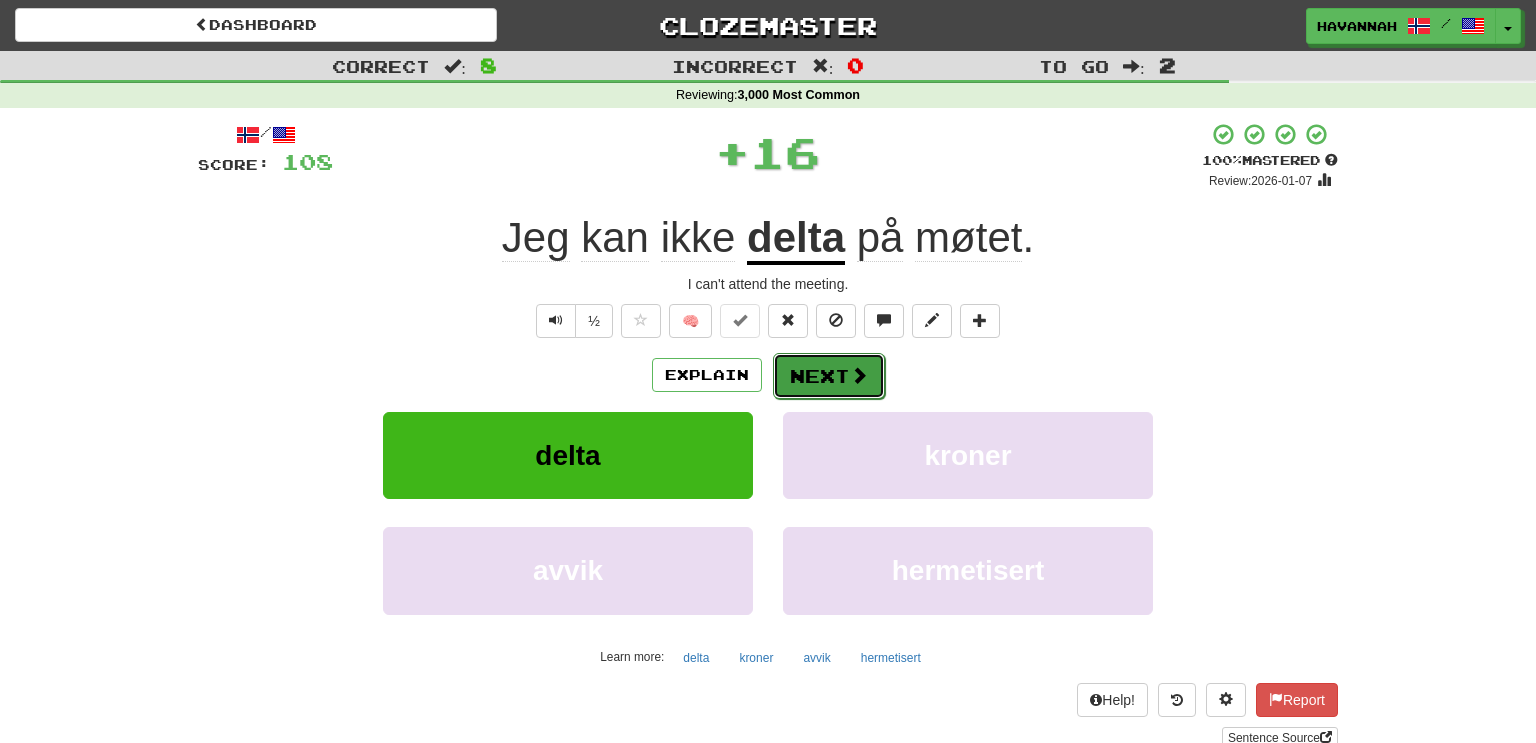 click on "Next" at bounding box center [829, 376] 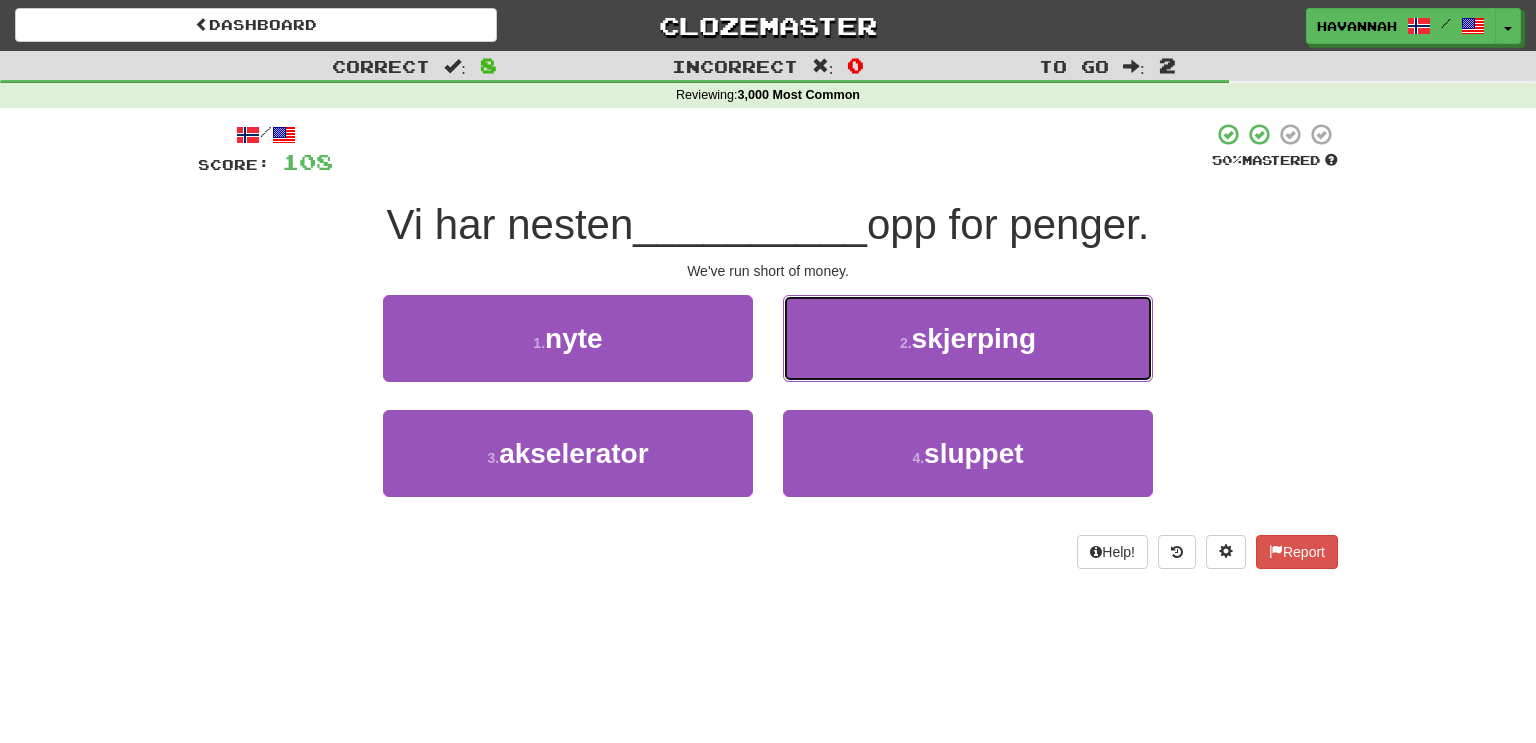 click on "2 .  skjerping" at bounding box center [968, 338] 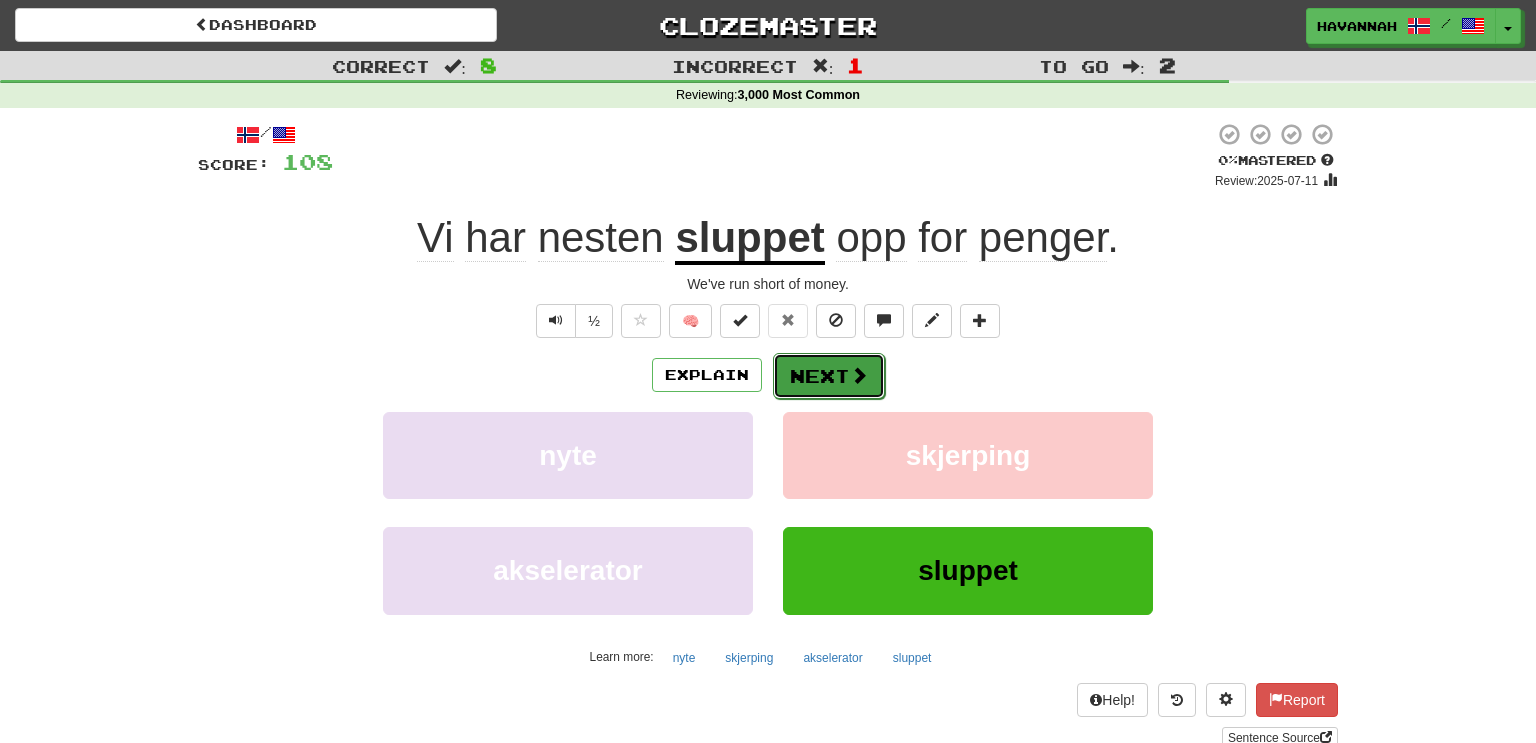 click on "Next" at bounding box center (829, 376) 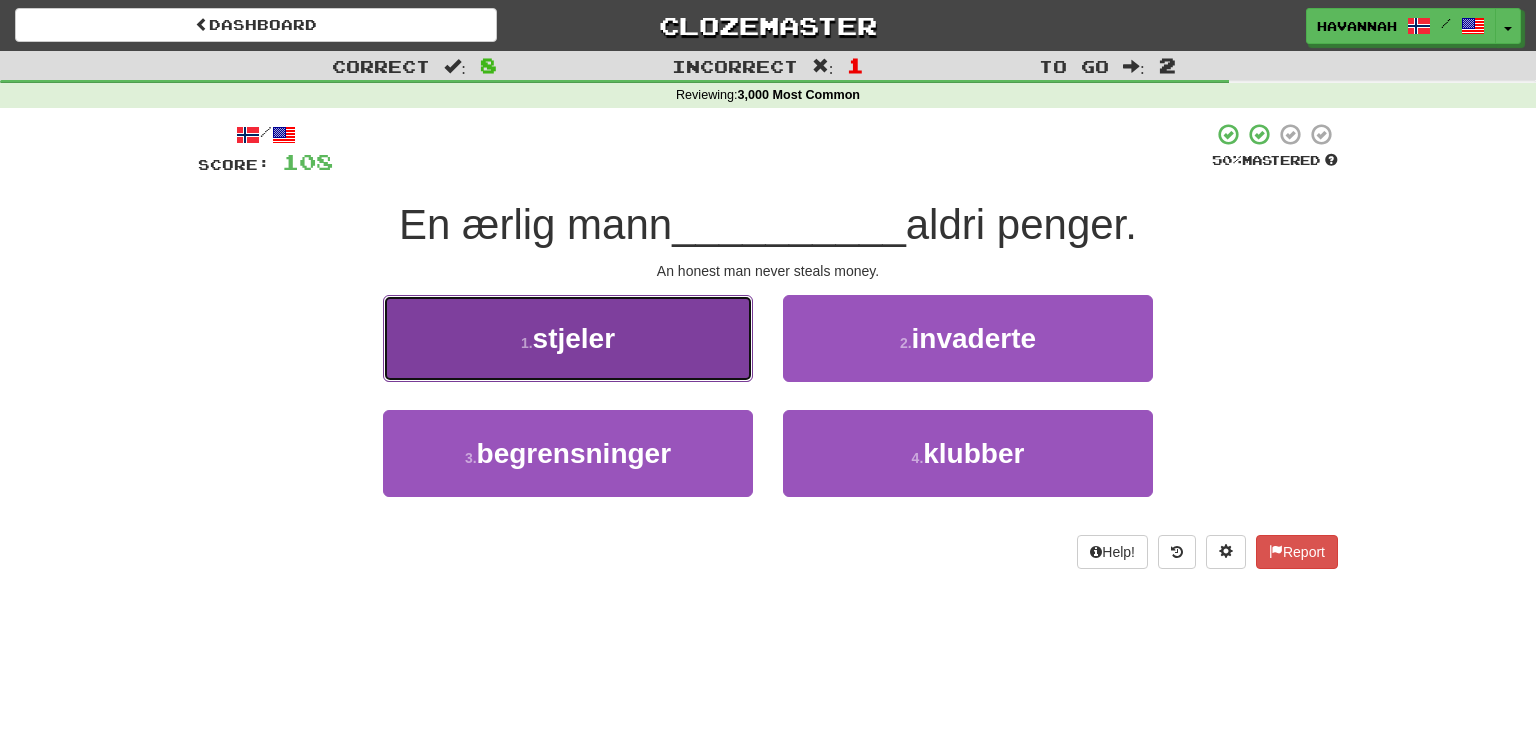 click on "stjeler" at bounding box center (574, 338) 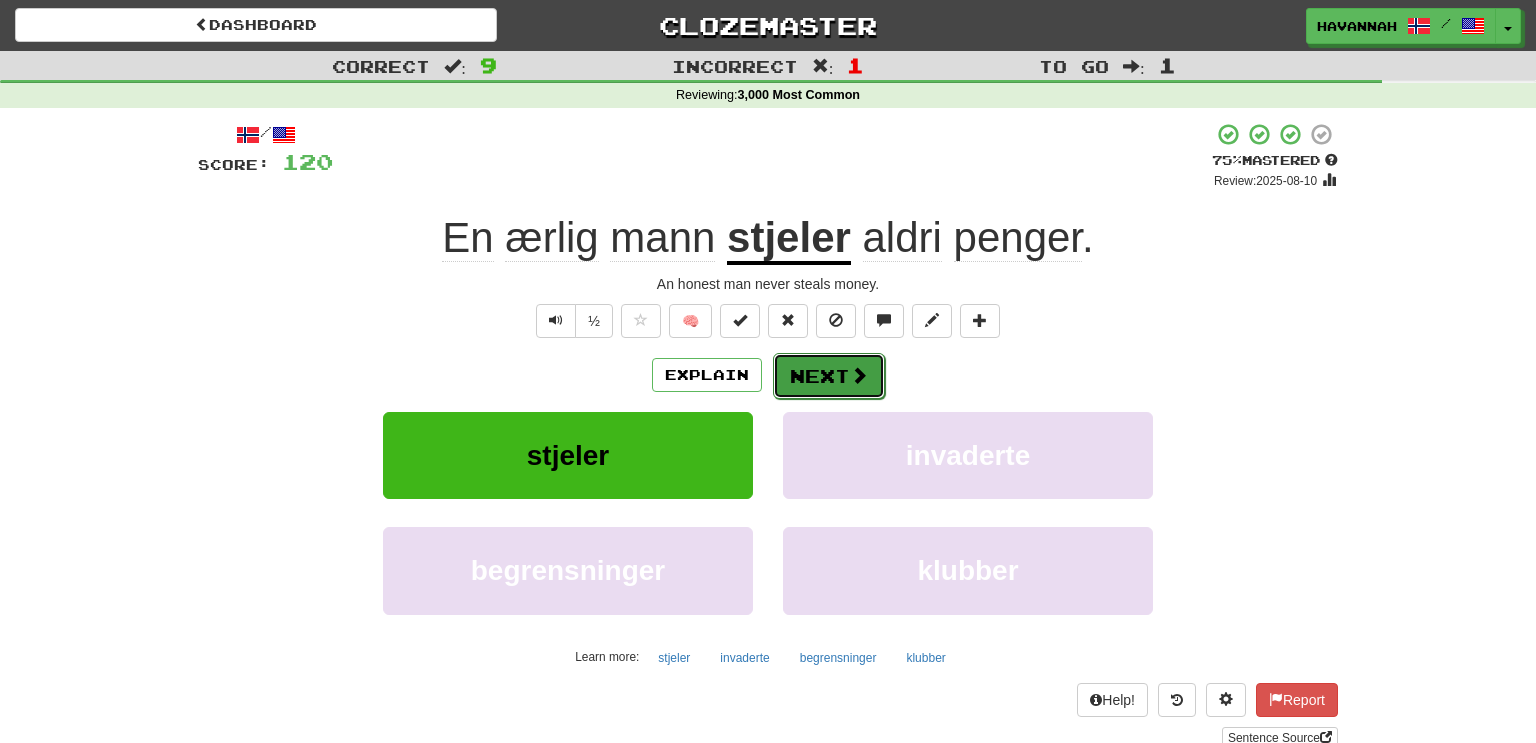 click on "Next" at bounding box center (829, 376) 